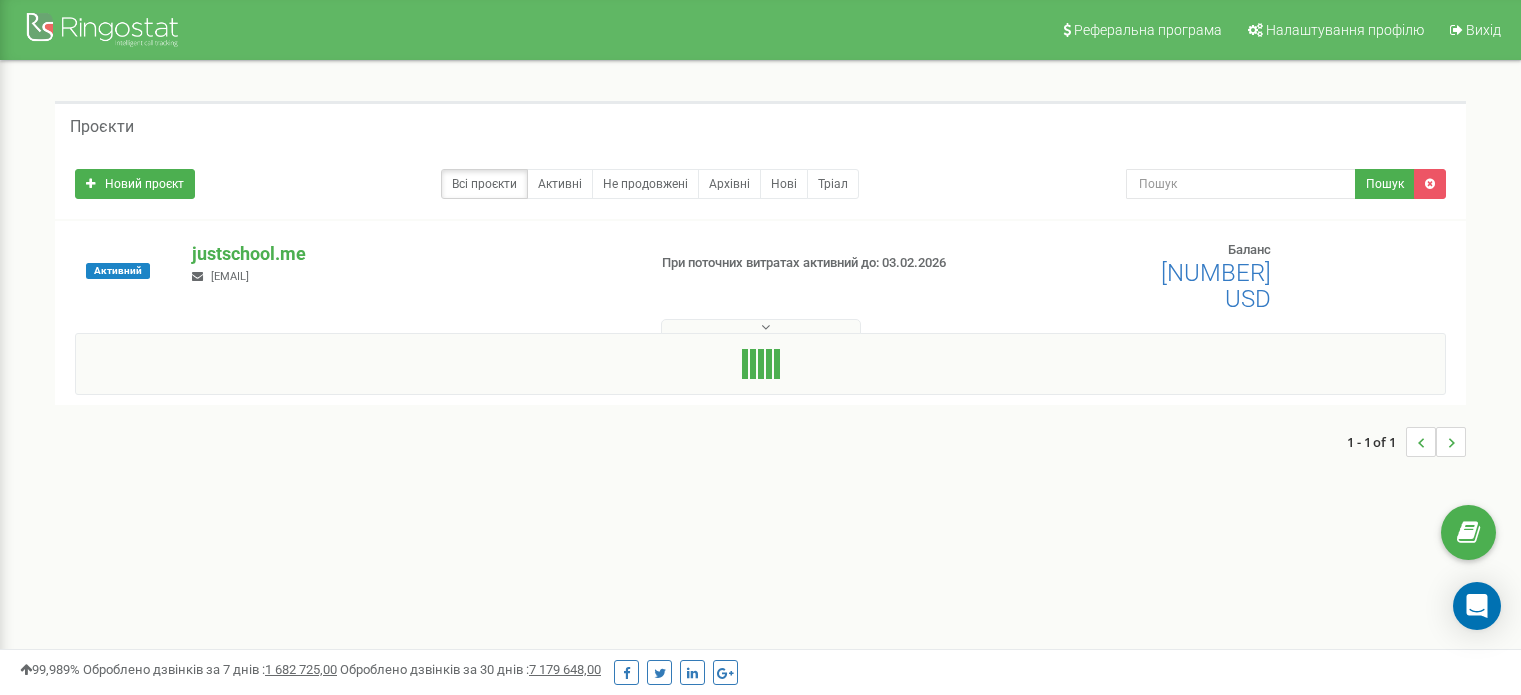 scroll, scrollTop: 0, scrollLeft: 0, axis: both 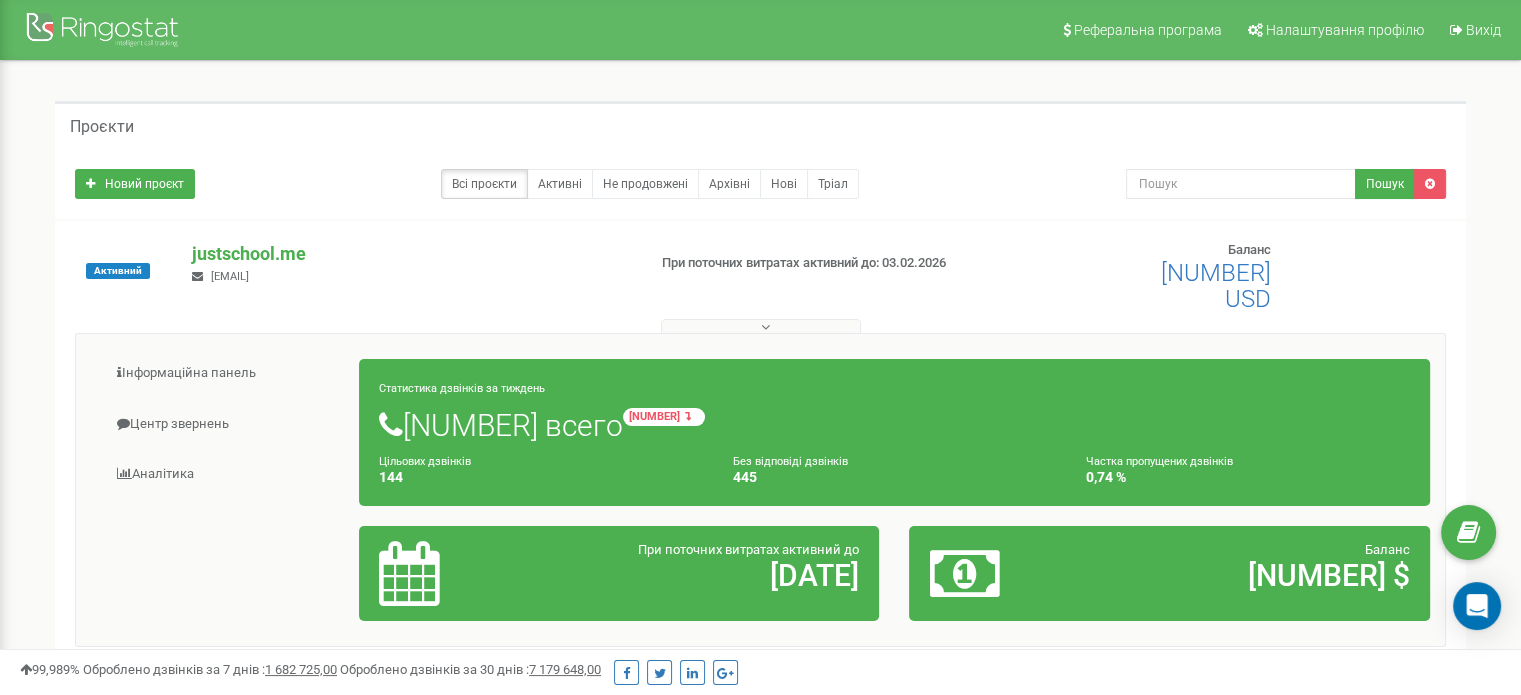 click on "Новий проєкт
Всі проєкти
Активні
Не продовжені
Архівні
Нові
Тріал
Пошук" at bounding box center [760, 184] 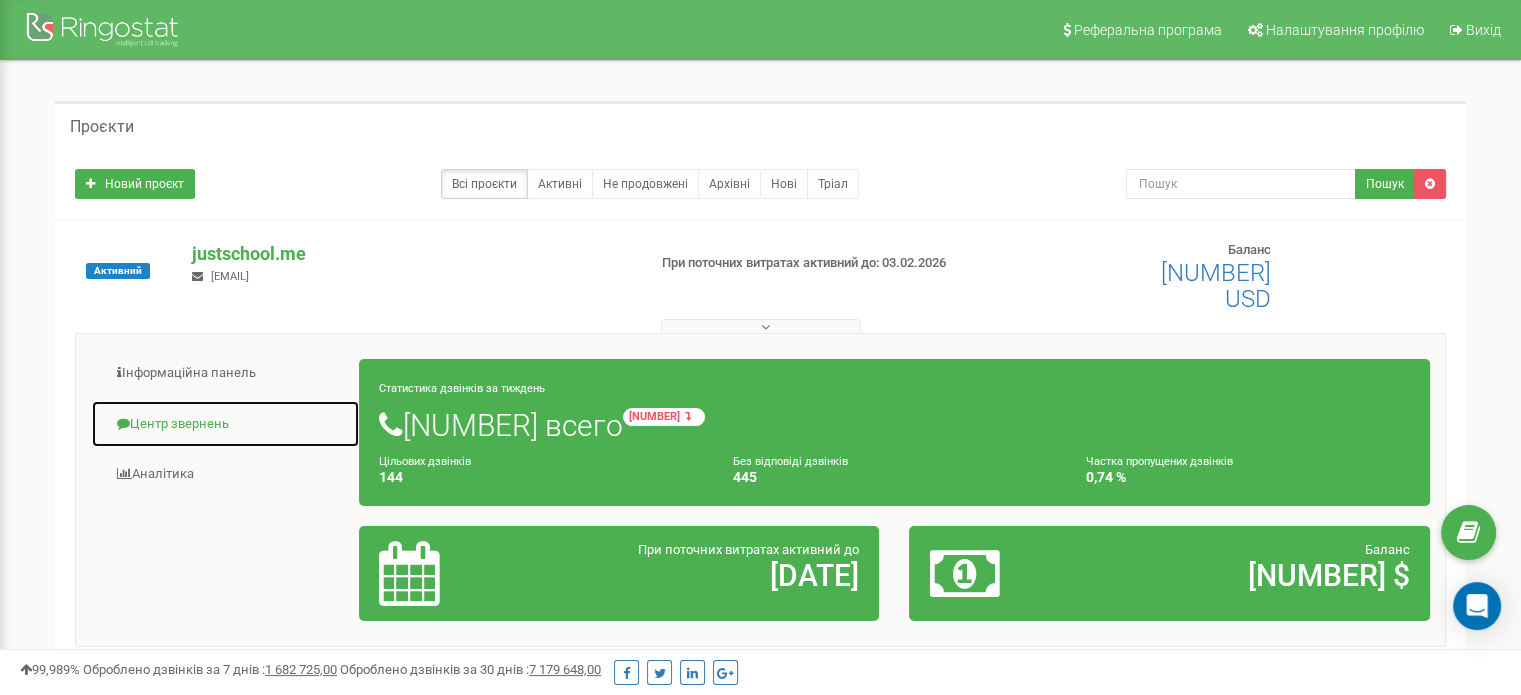 click on "Центр звернень" at bounding box center [225, 424] 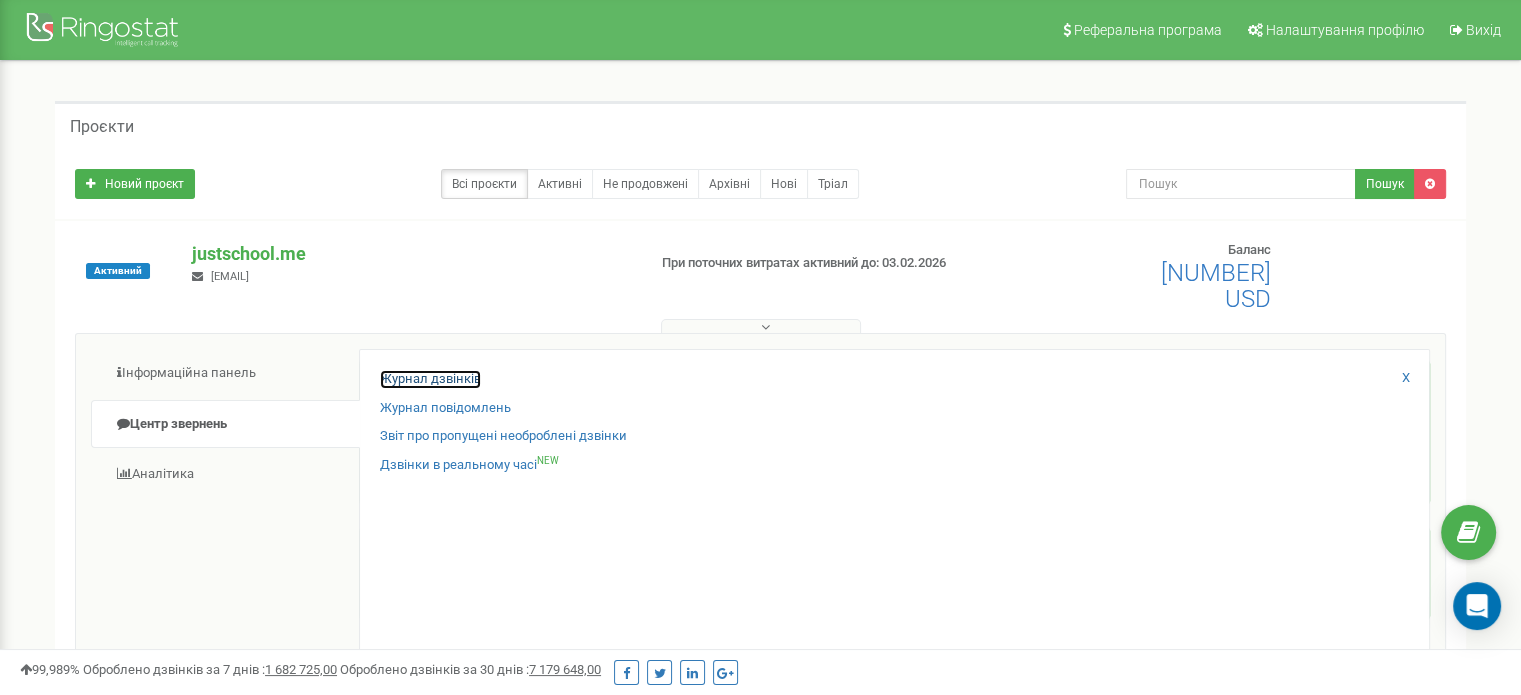 click on "Журнал дзвінків" at bounding box center (430, 379) 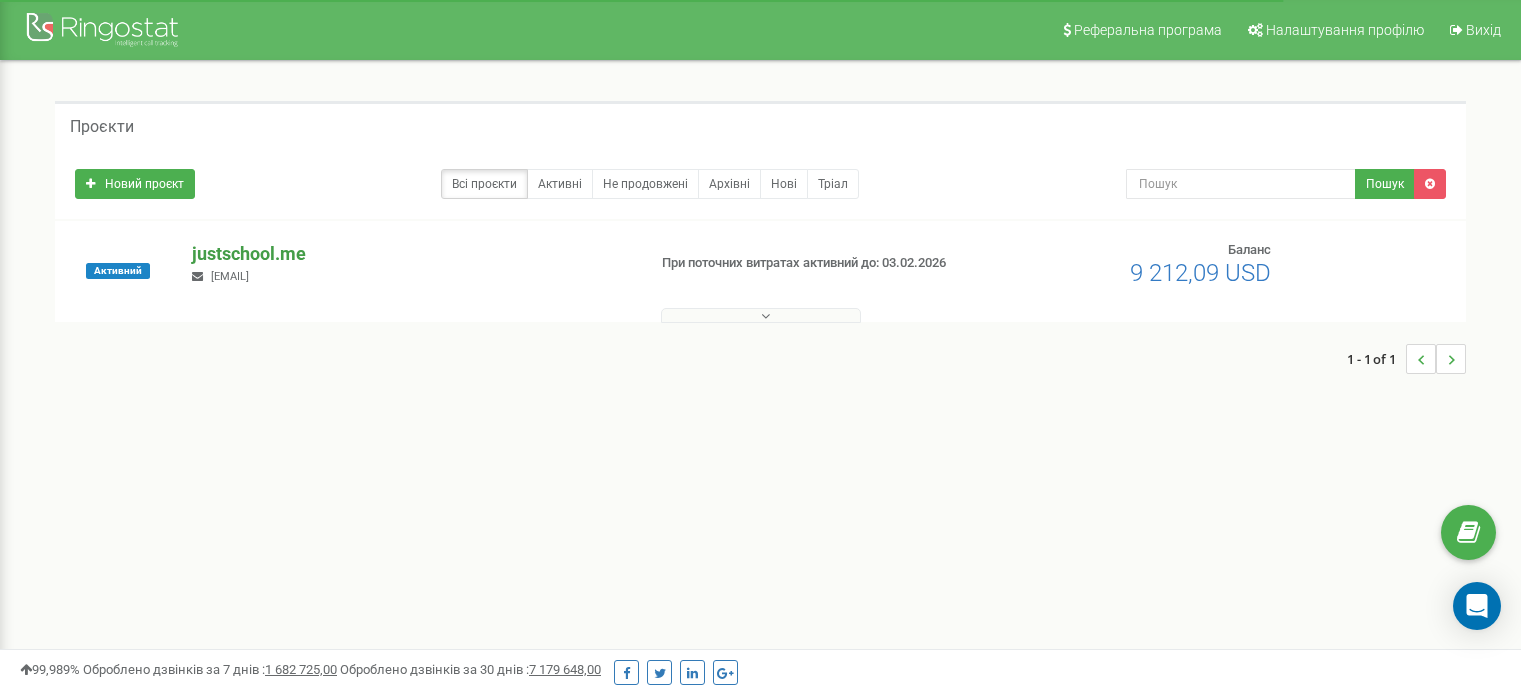 scroll, scrollTop: 0, scrollLeft: 0, axis: both 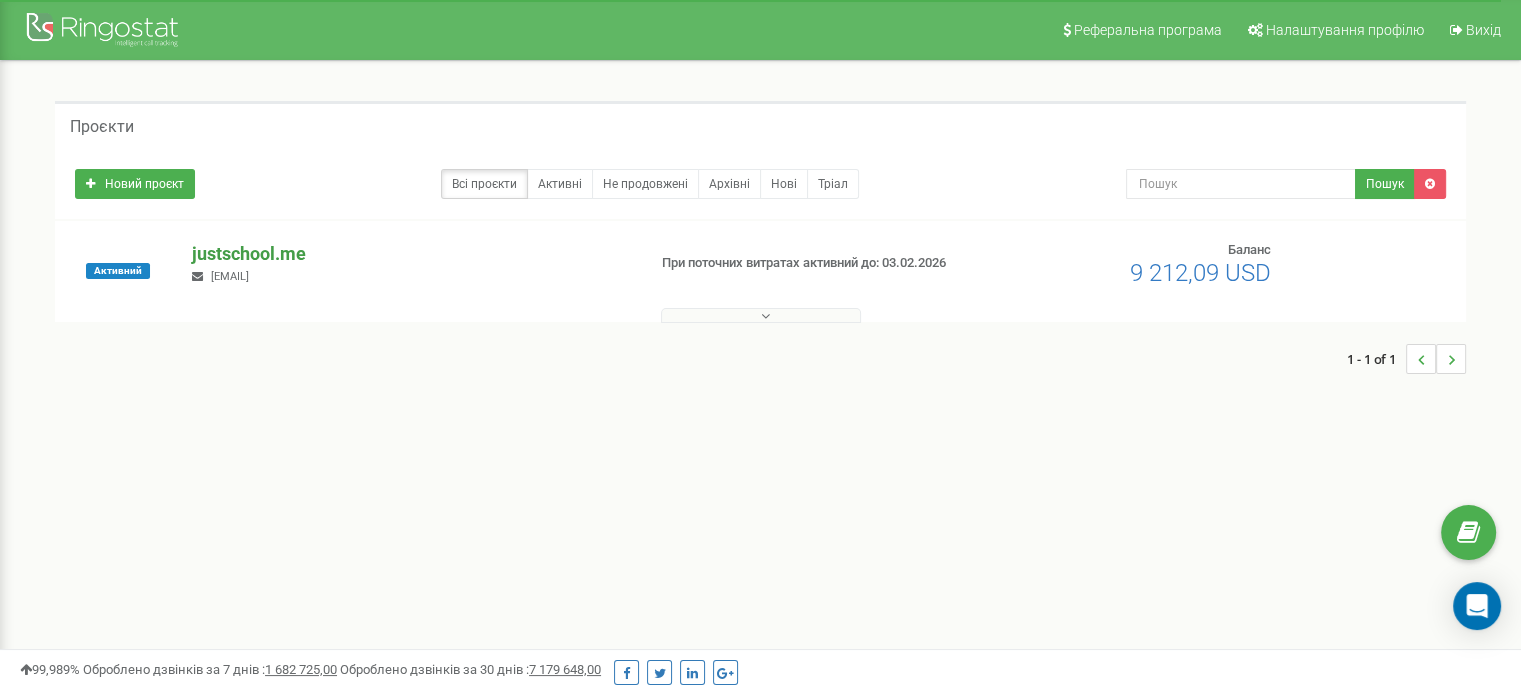 click on "justschool.me" at bounding box center (410, 254) 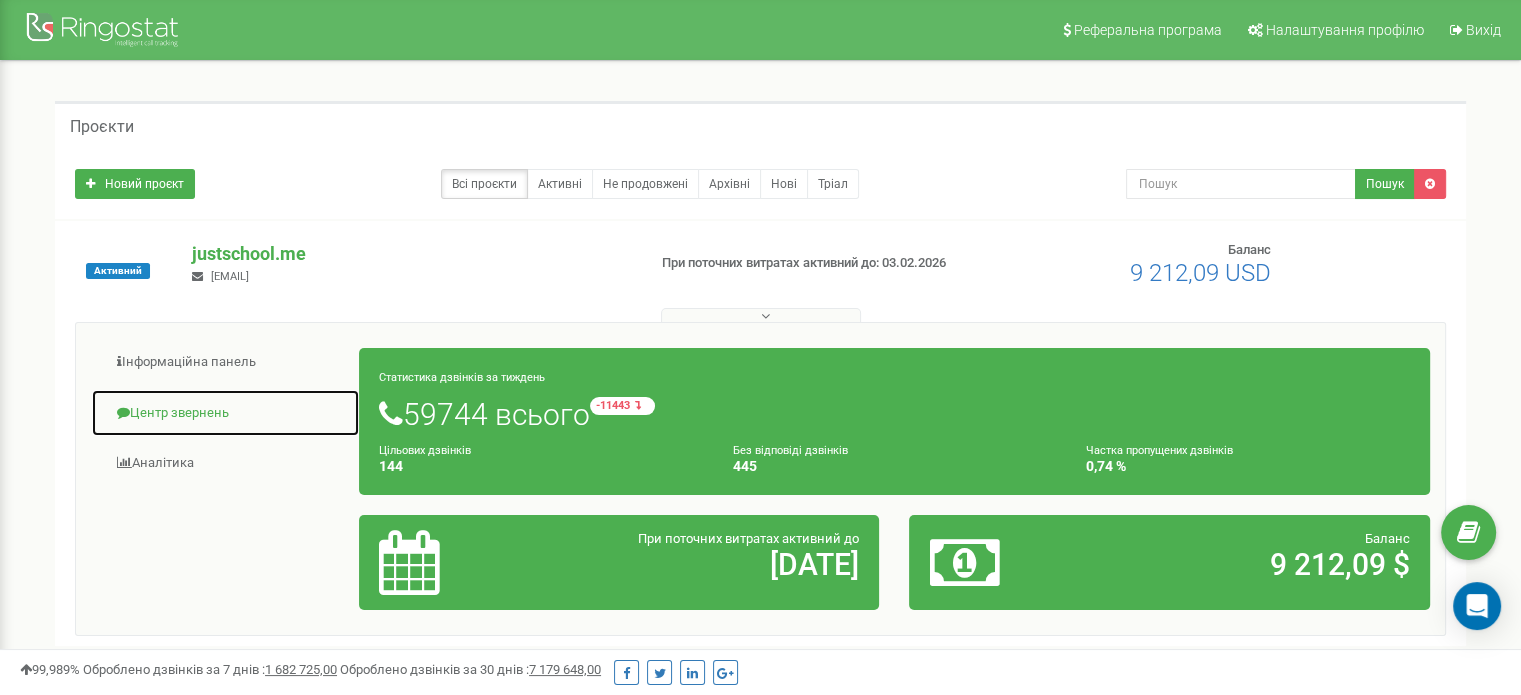click on "Центр звернень" at bounding box center [225, 413] 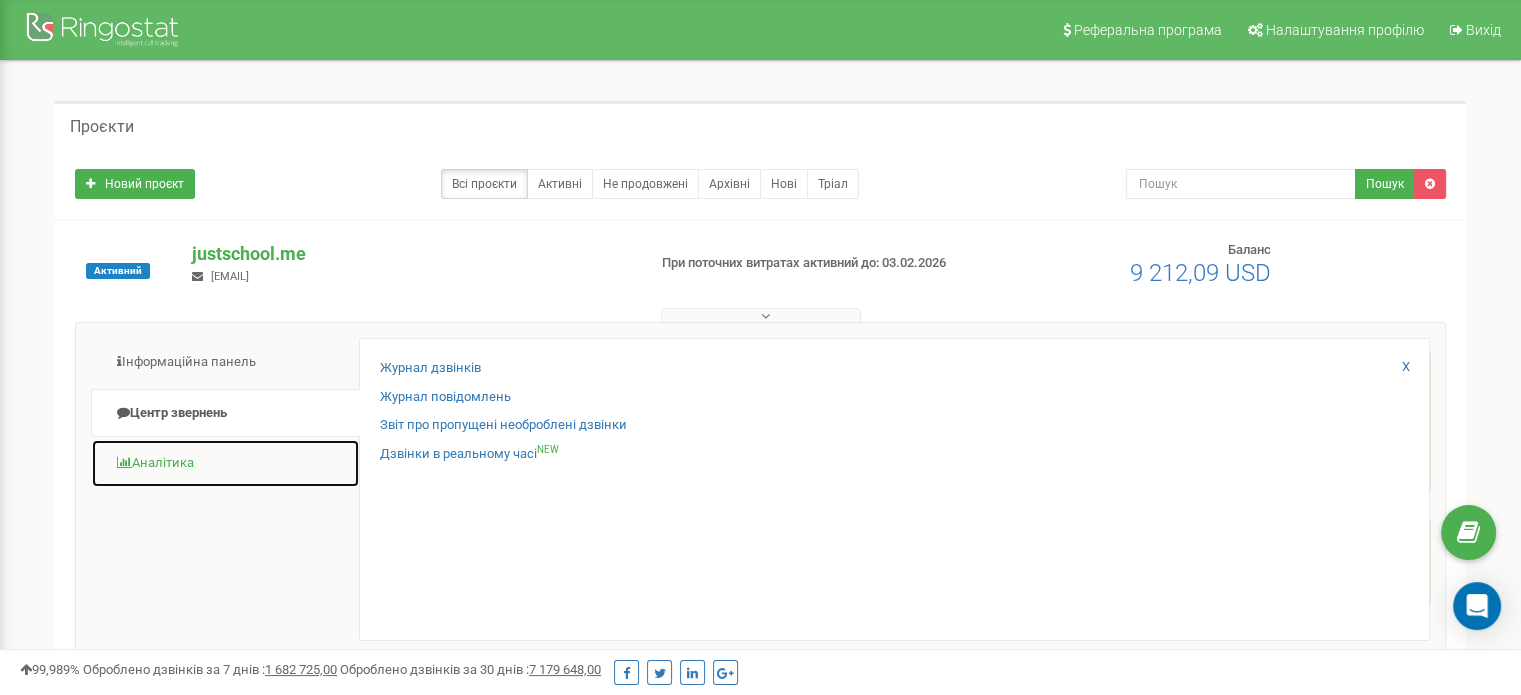 click on "Аналiтика" at bounding box center (225, 463) 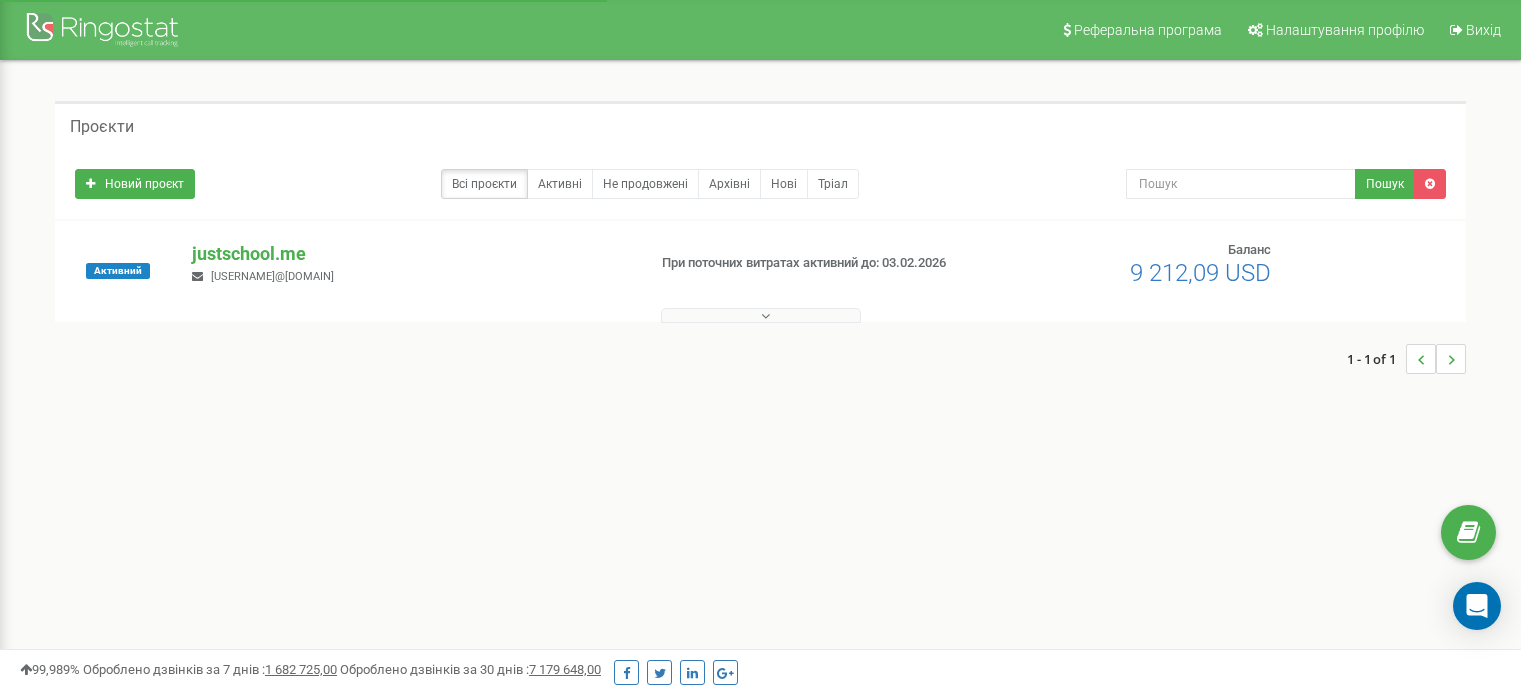 click on "justschool.me" at bounding box center [410, 254] 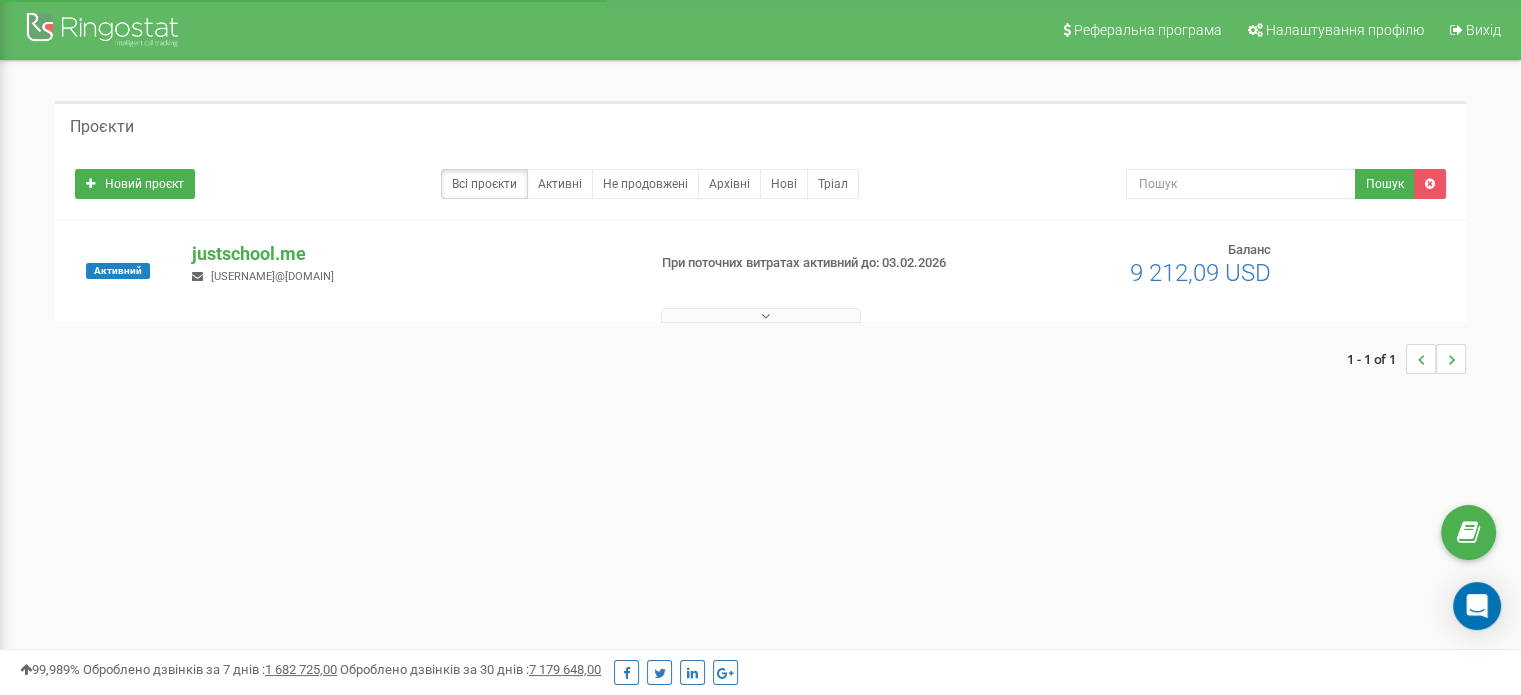 scroll, scrollTop: 0, scrollLeft: 0, axis: both 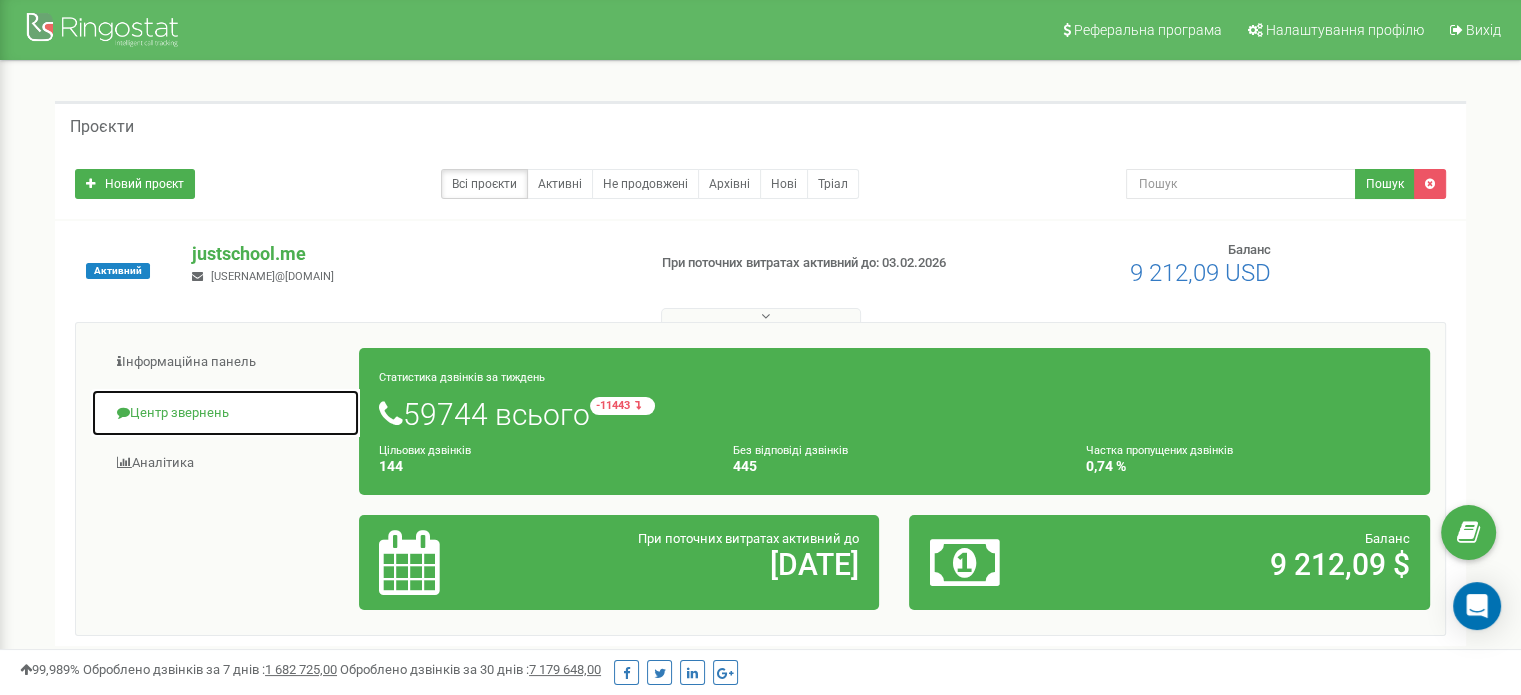 drag, startPoint x: 186, startPoint y: 415, endPoint x: 395, endPoint y: 319, distance: 229.99348 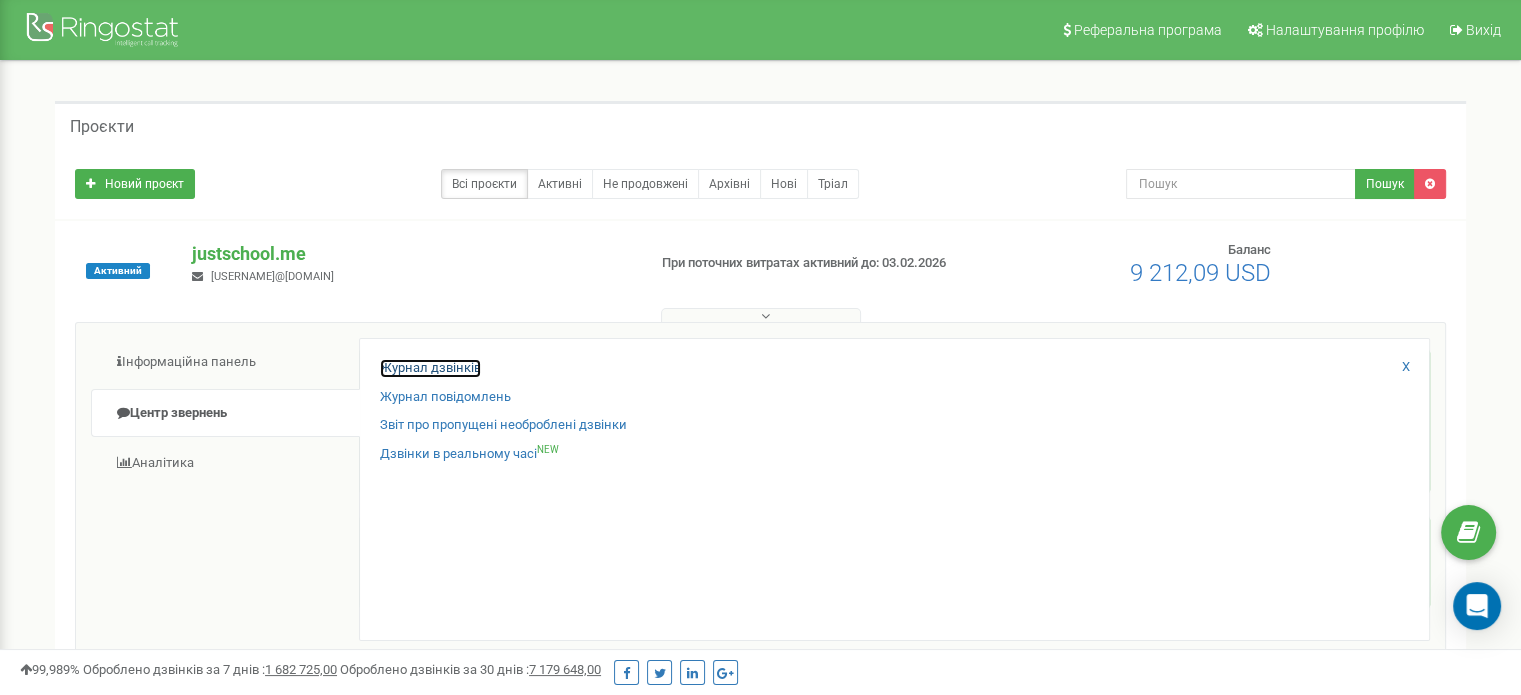 click on "Журнал дзвінків" at bounding box center (430, 368) 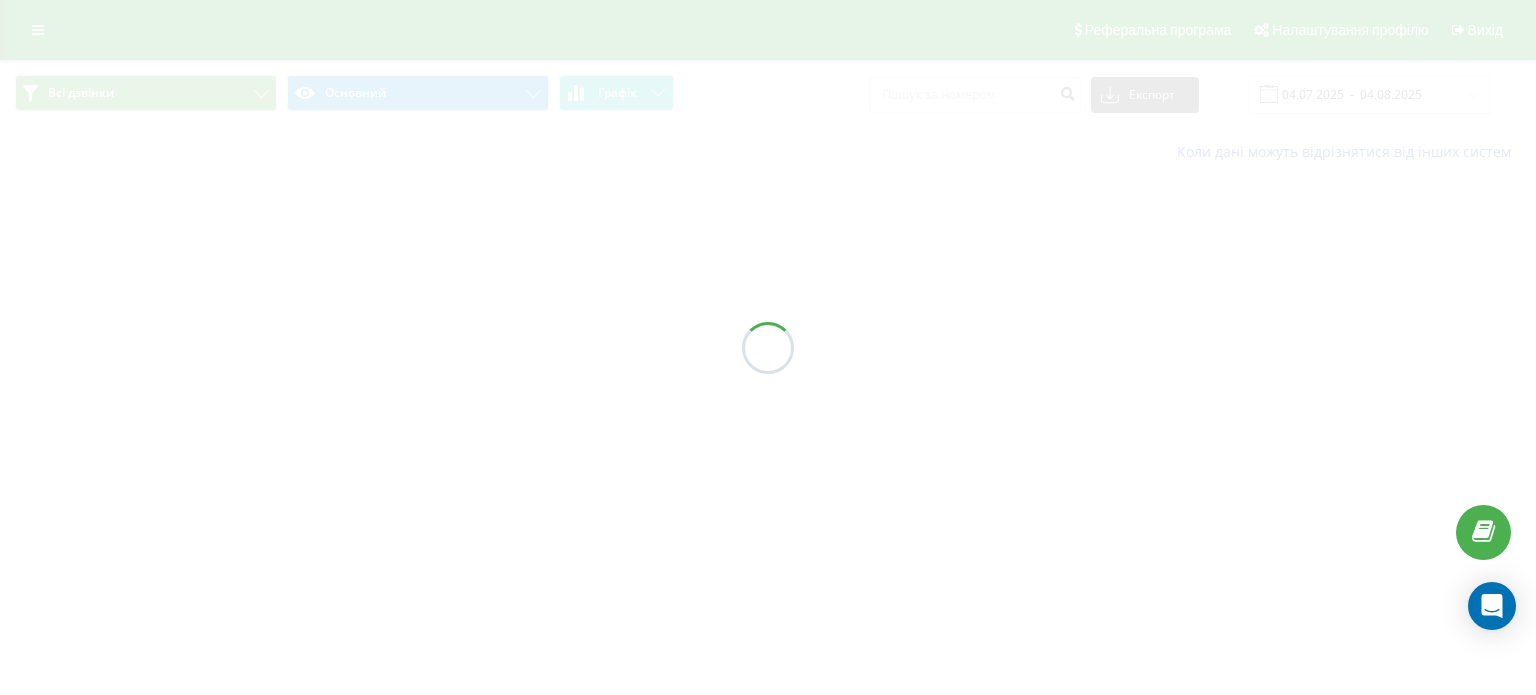 scroll, scrollTop: 0, scrollLeft: 0, axis: both 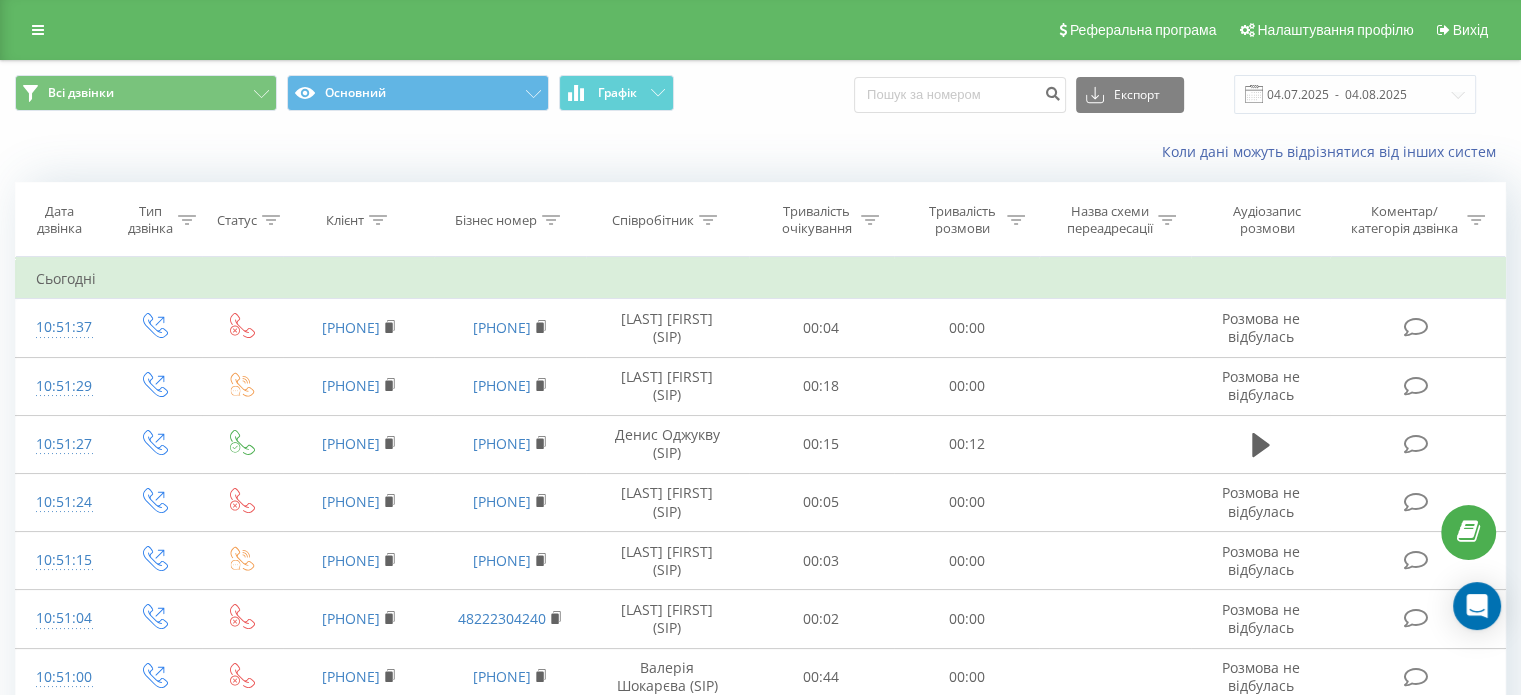 click 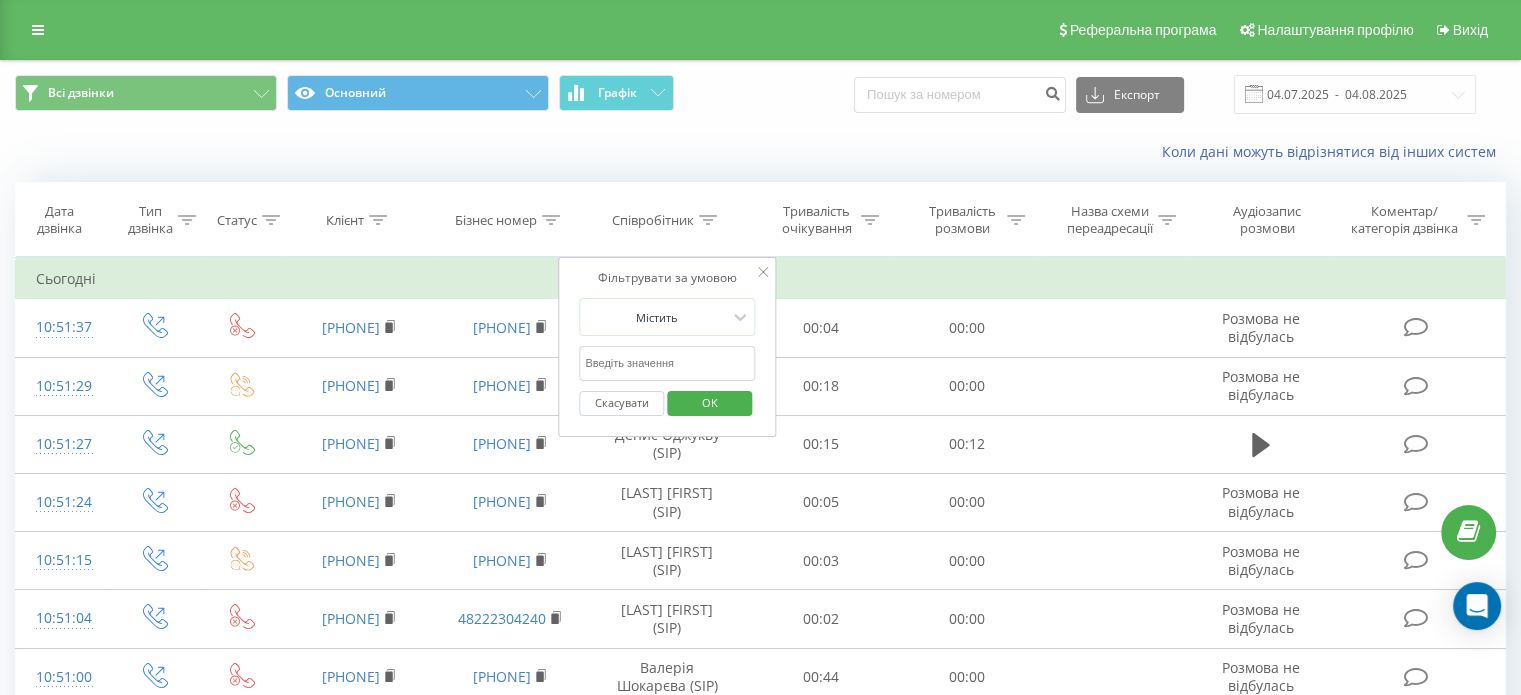 drag, startPoint x: 688, startPoint y: 352, endPoint x: 695, endPoint y: 378, distance: 26.925823 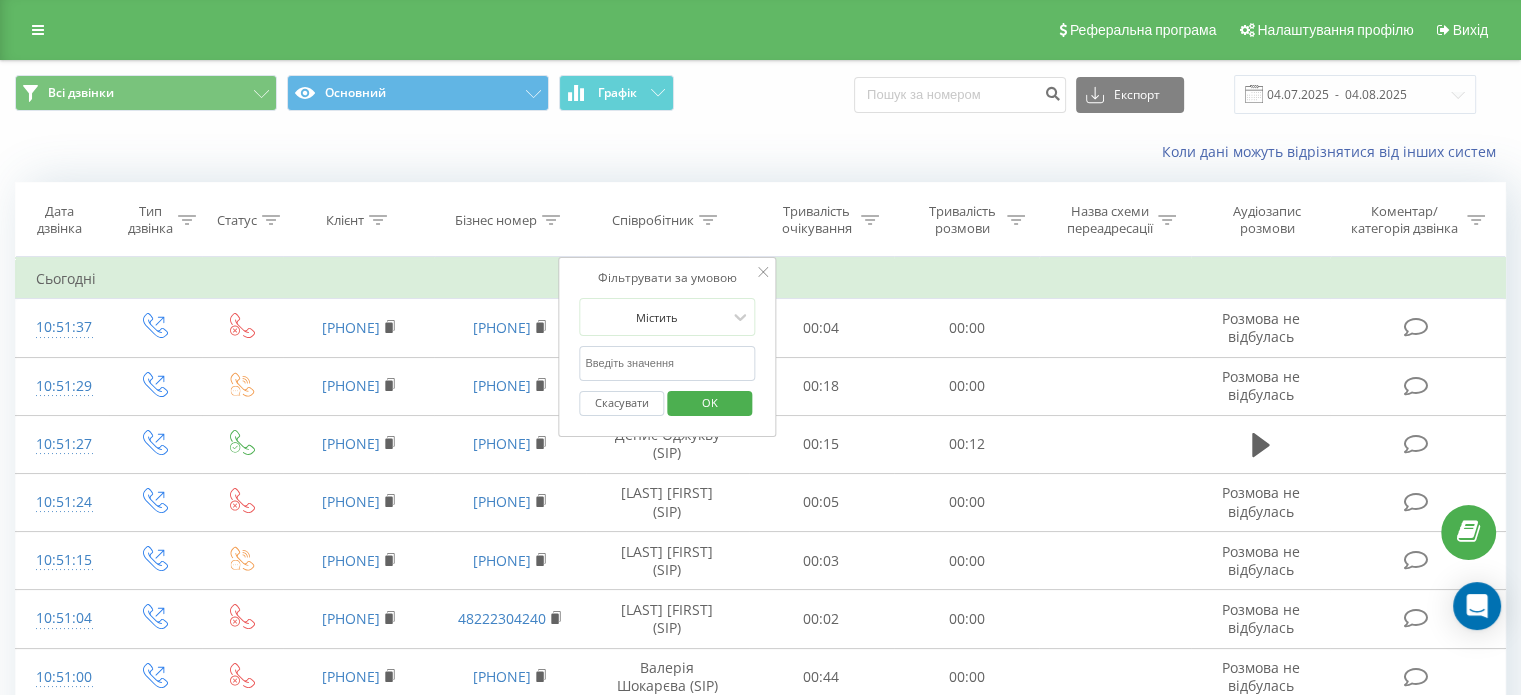 type on "Притула" 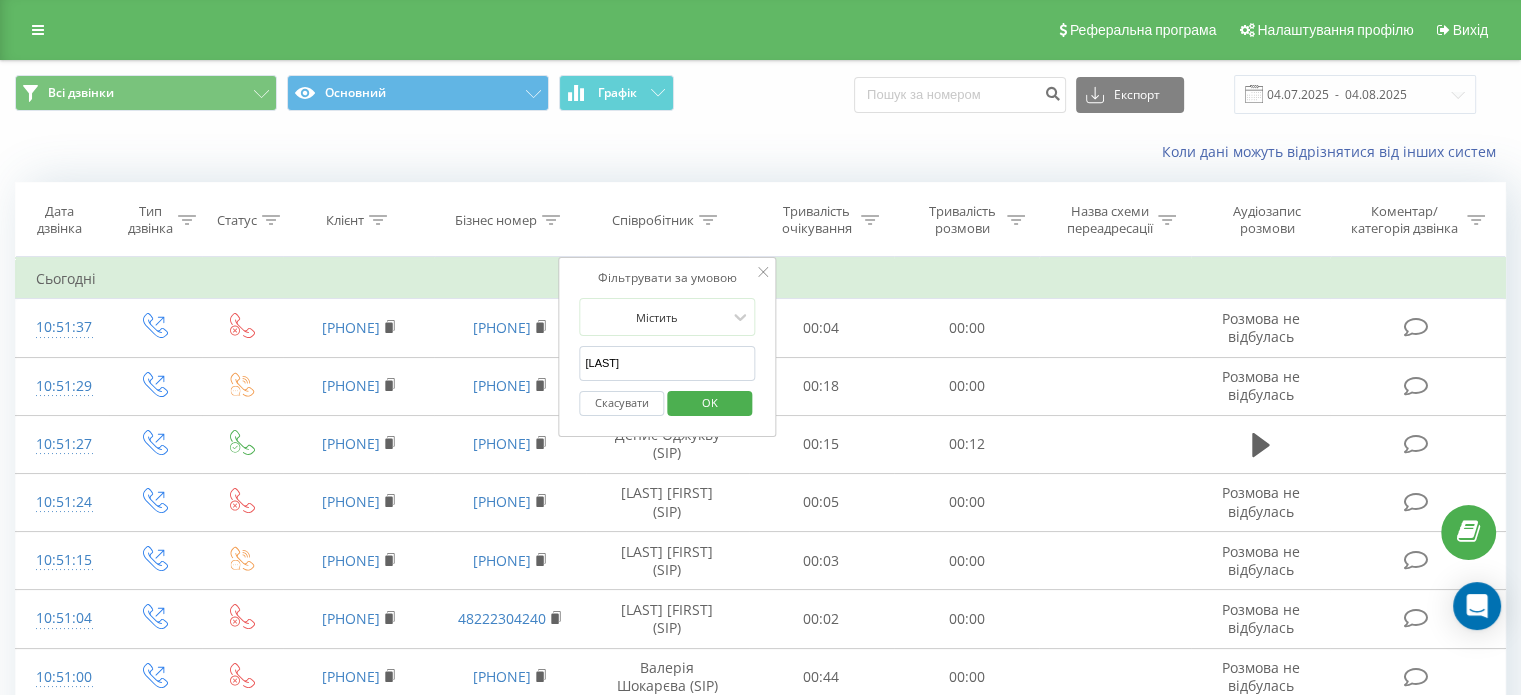 click on "OK" at bounding box center (710, 402) 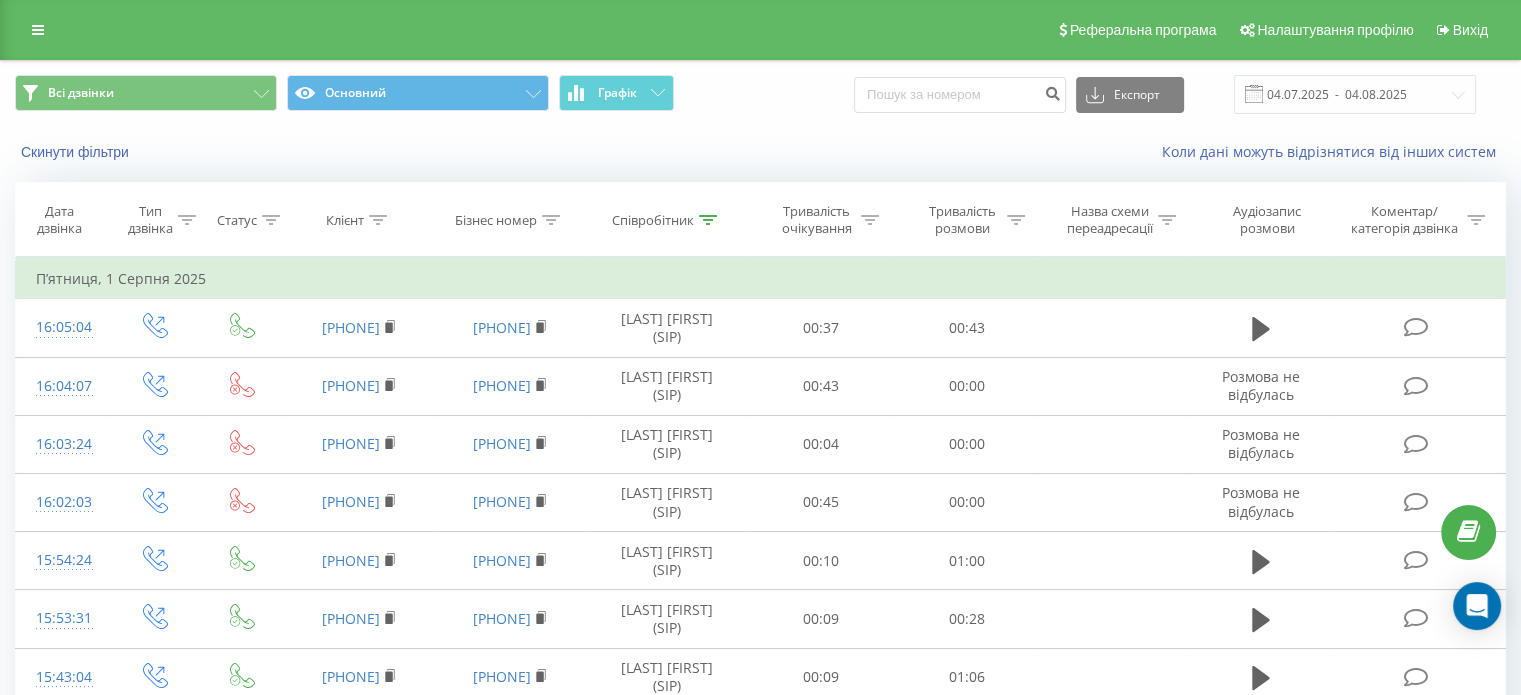 click 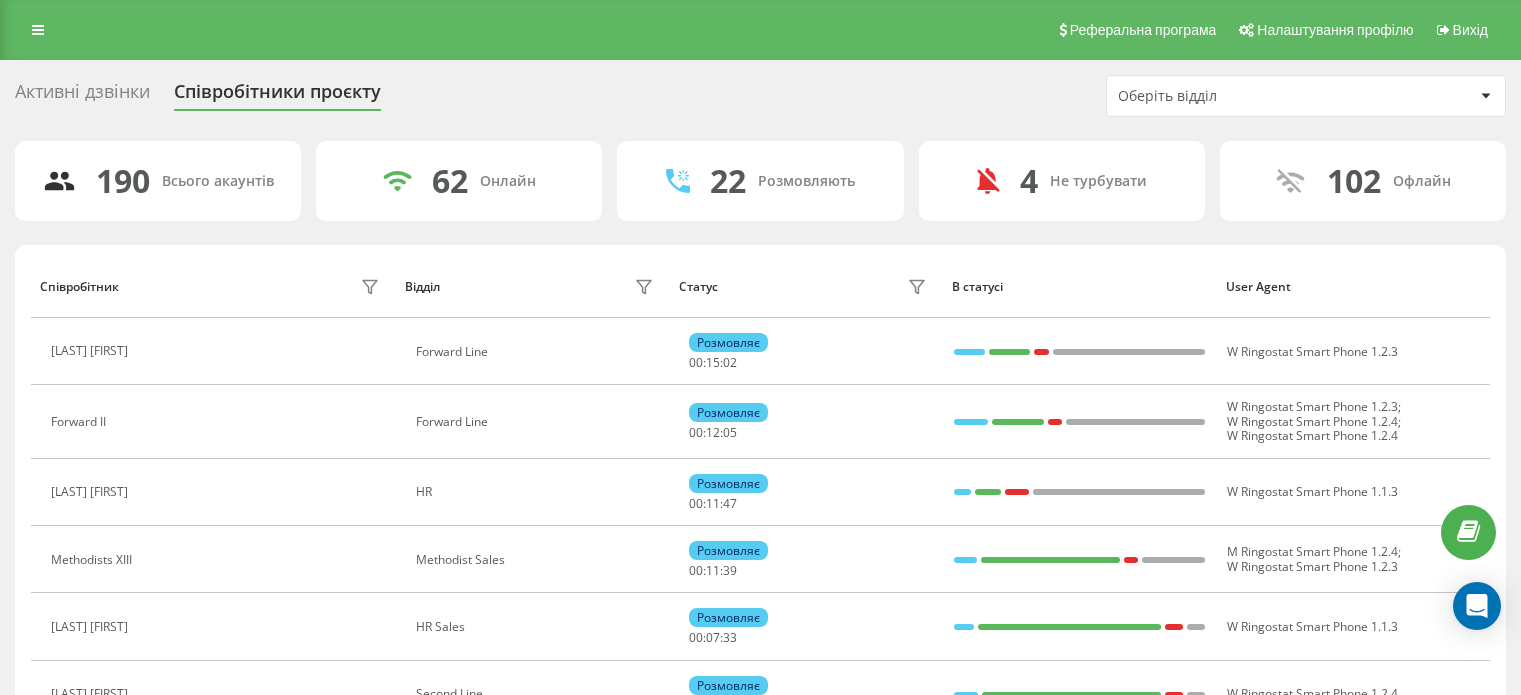 scroll, scrollTop: 0, scrollLeft: 0, axis: both 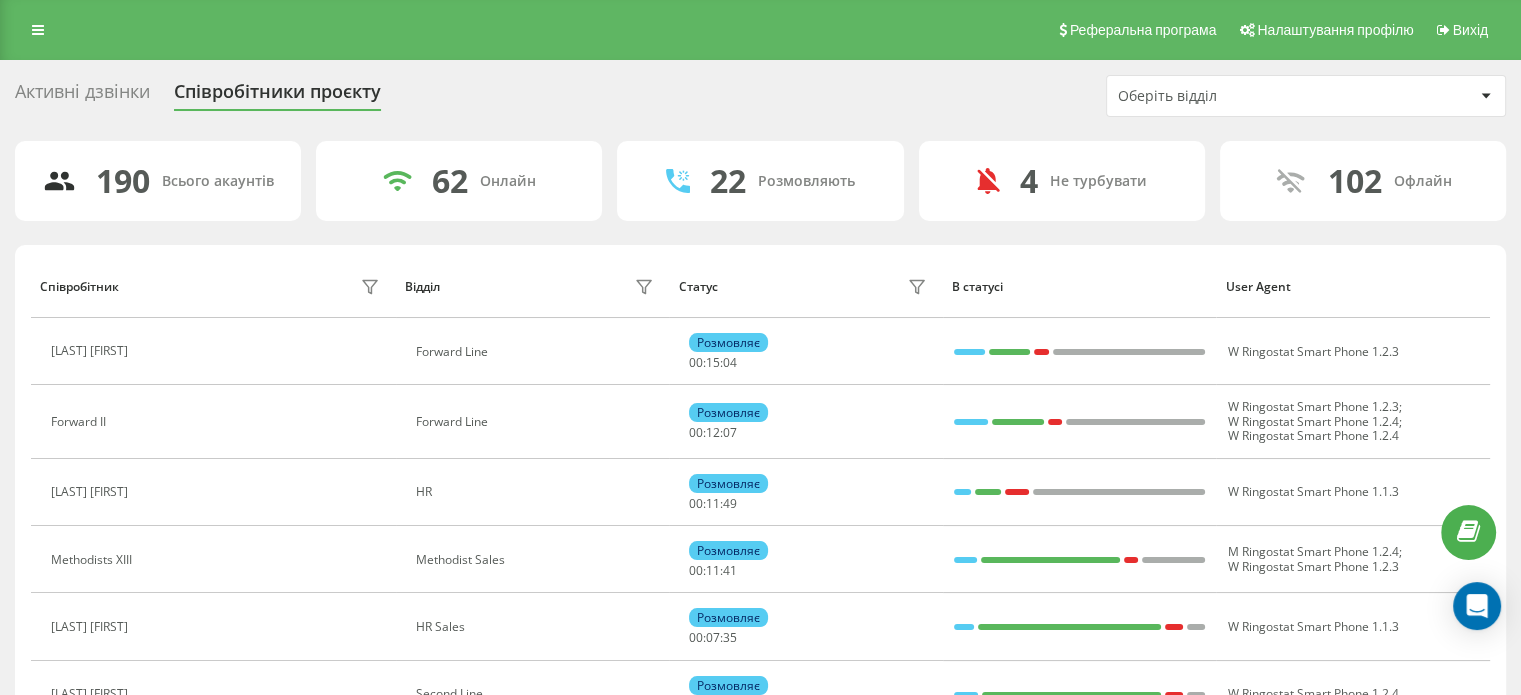 click on "Оберіть відділ" at bounding box center (1306, 96) 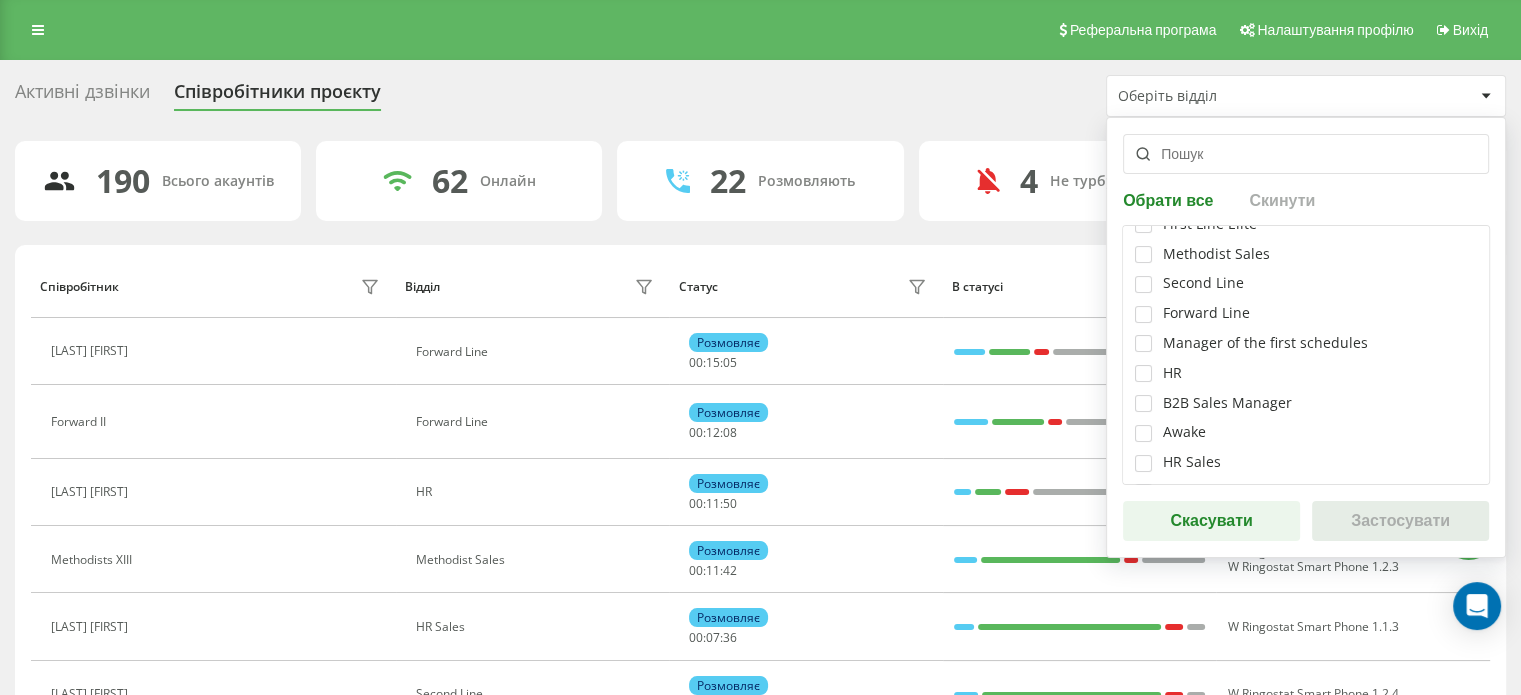 scroll, scrollTop: 80, scrollLeft: 0, axis: vertical 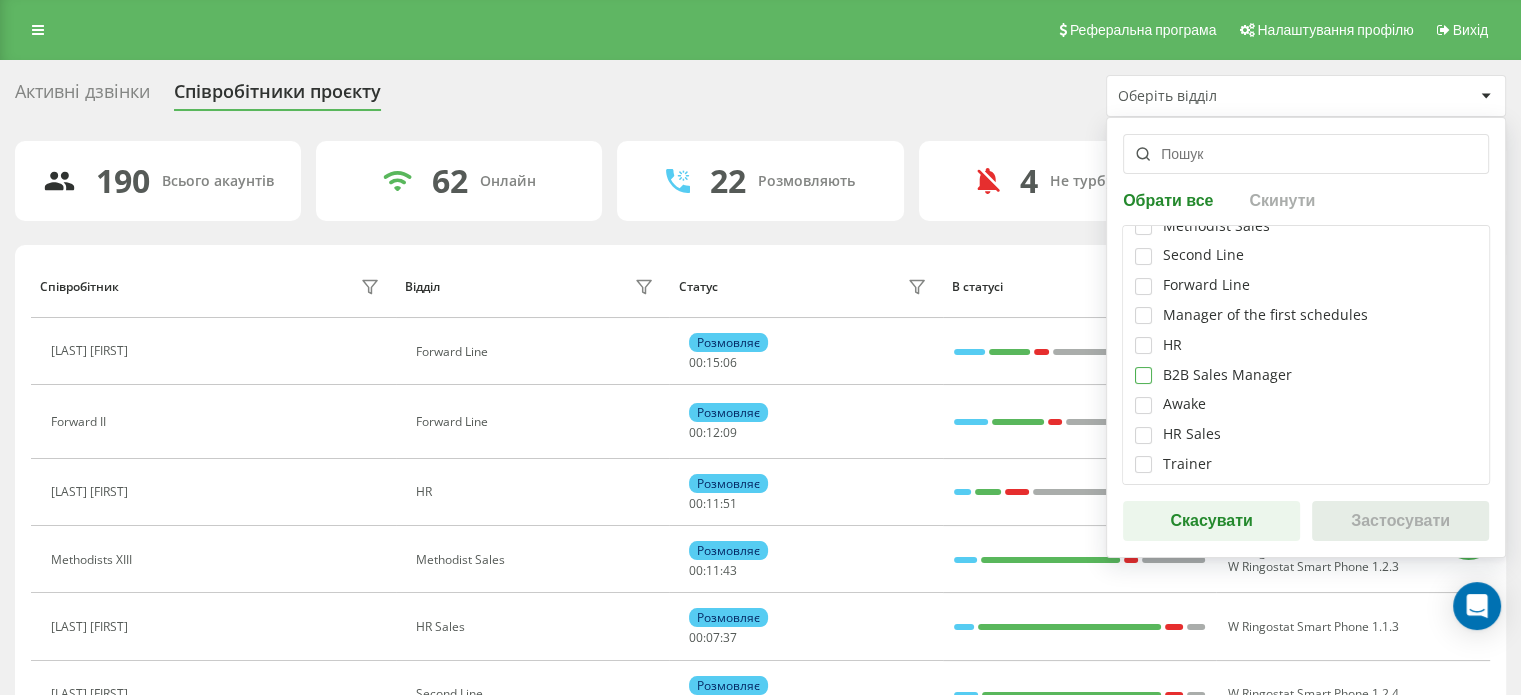 click at bounding box center (1143, 367) 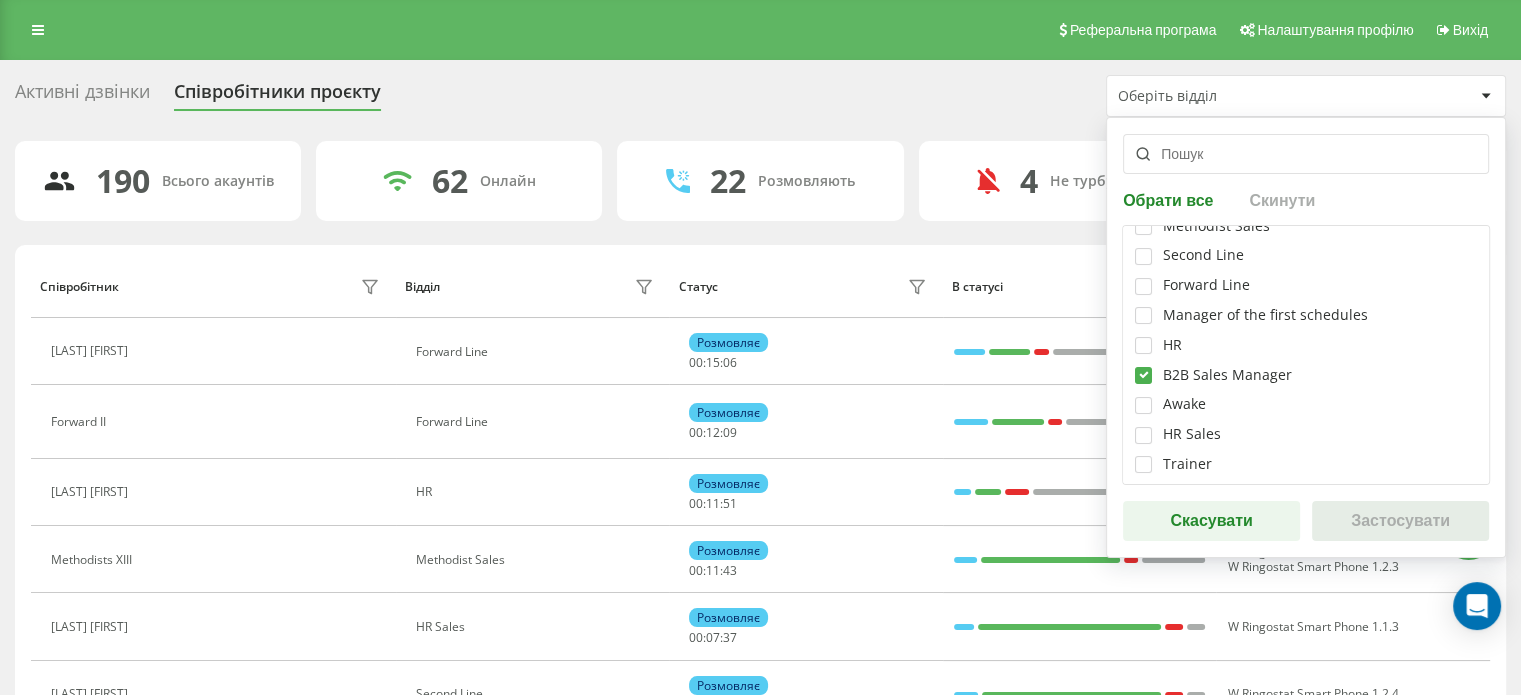 checkbox on "true" 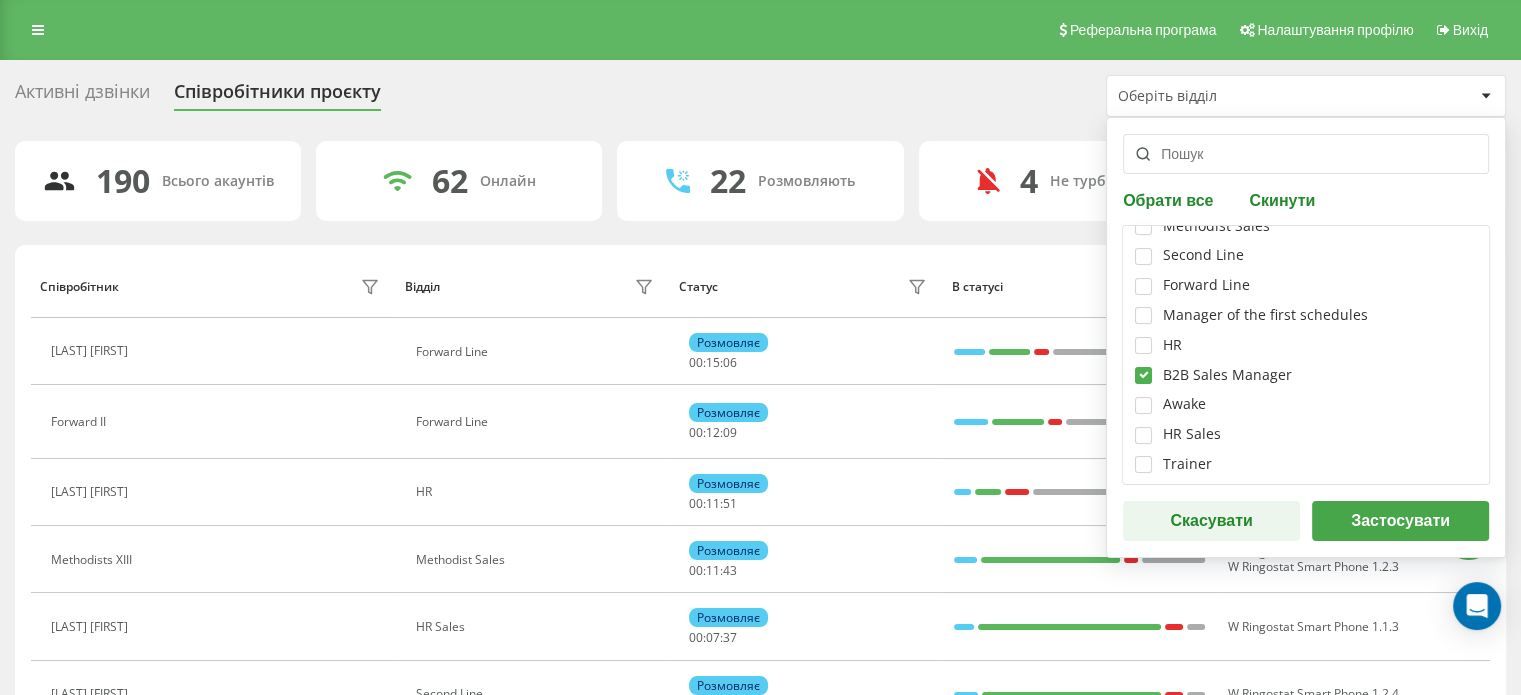click on "Застосувати" at bounding box center [1400, 521] 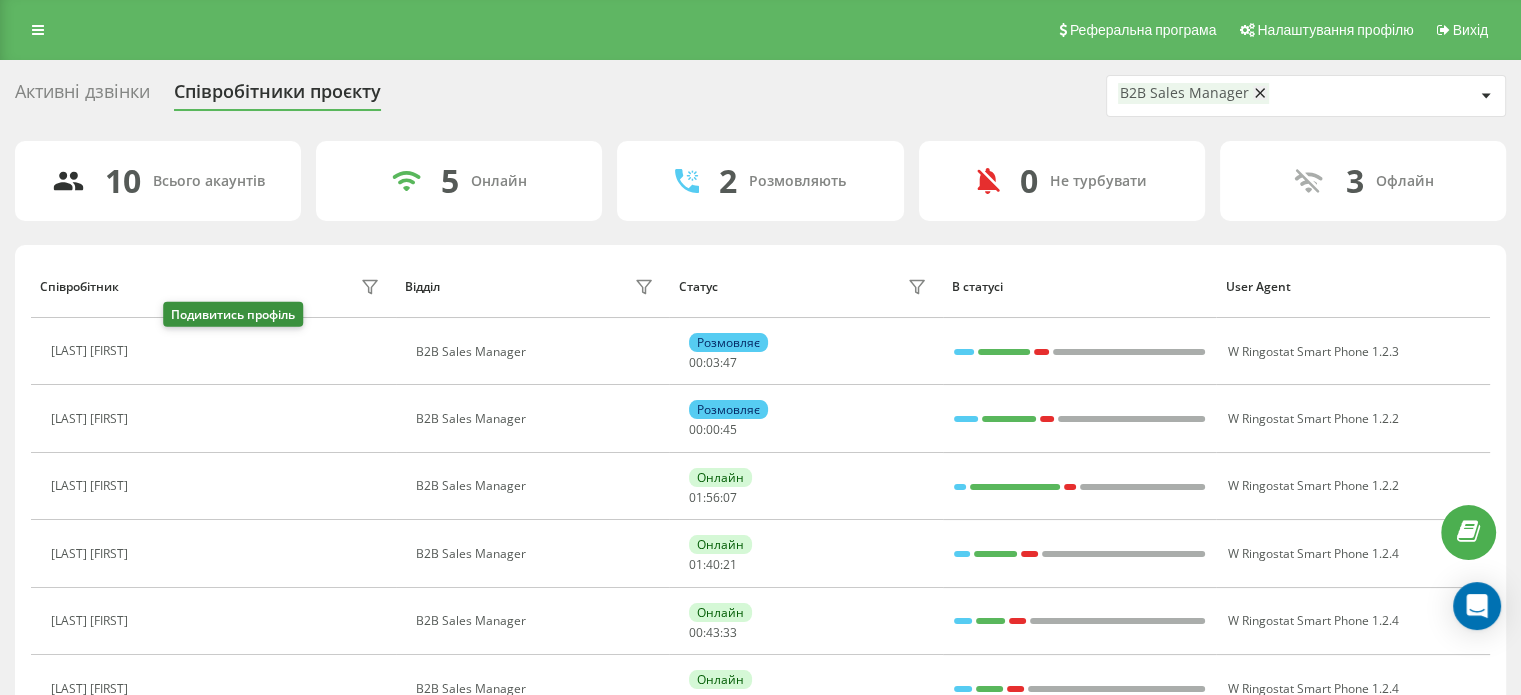 drag, startPoint x: 176, startPoint y: 350, endPoint x: 196, endPoint y: 347, distance: 20.22375 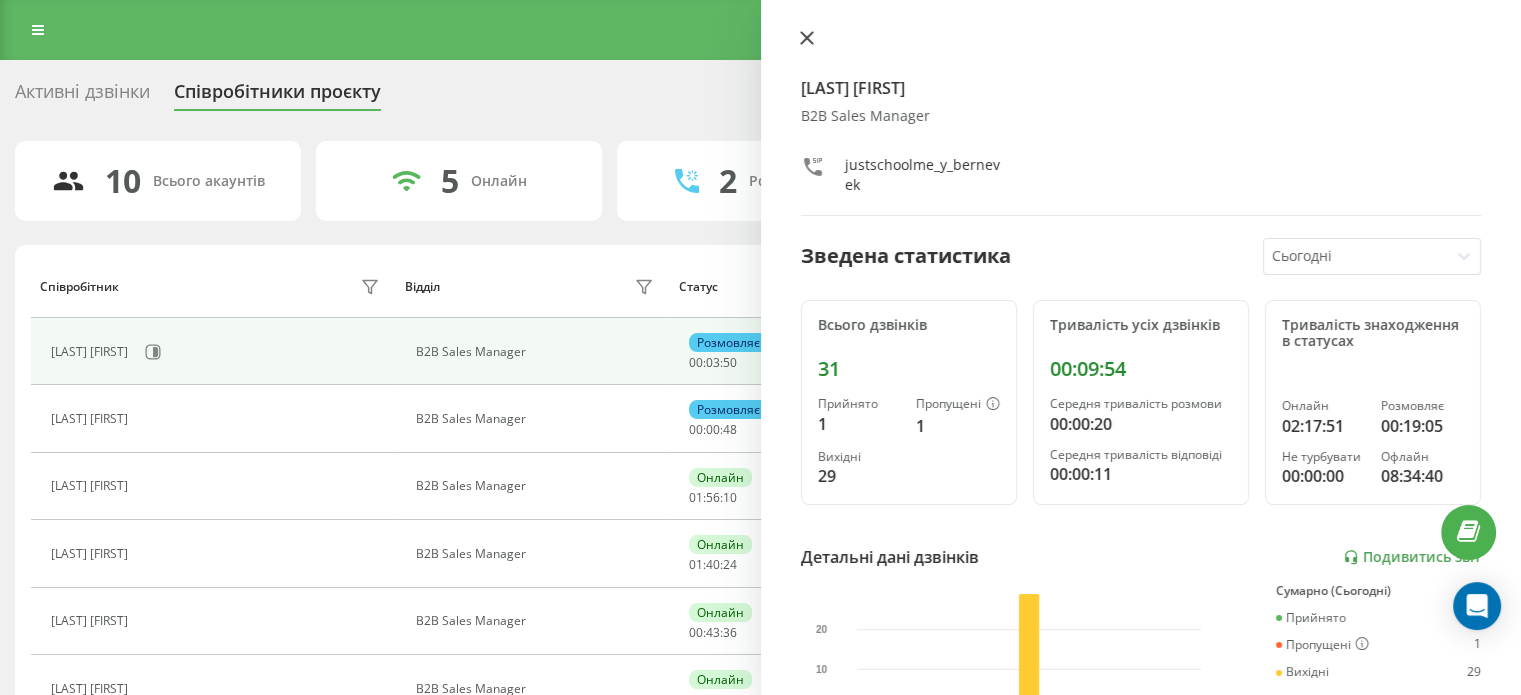 click 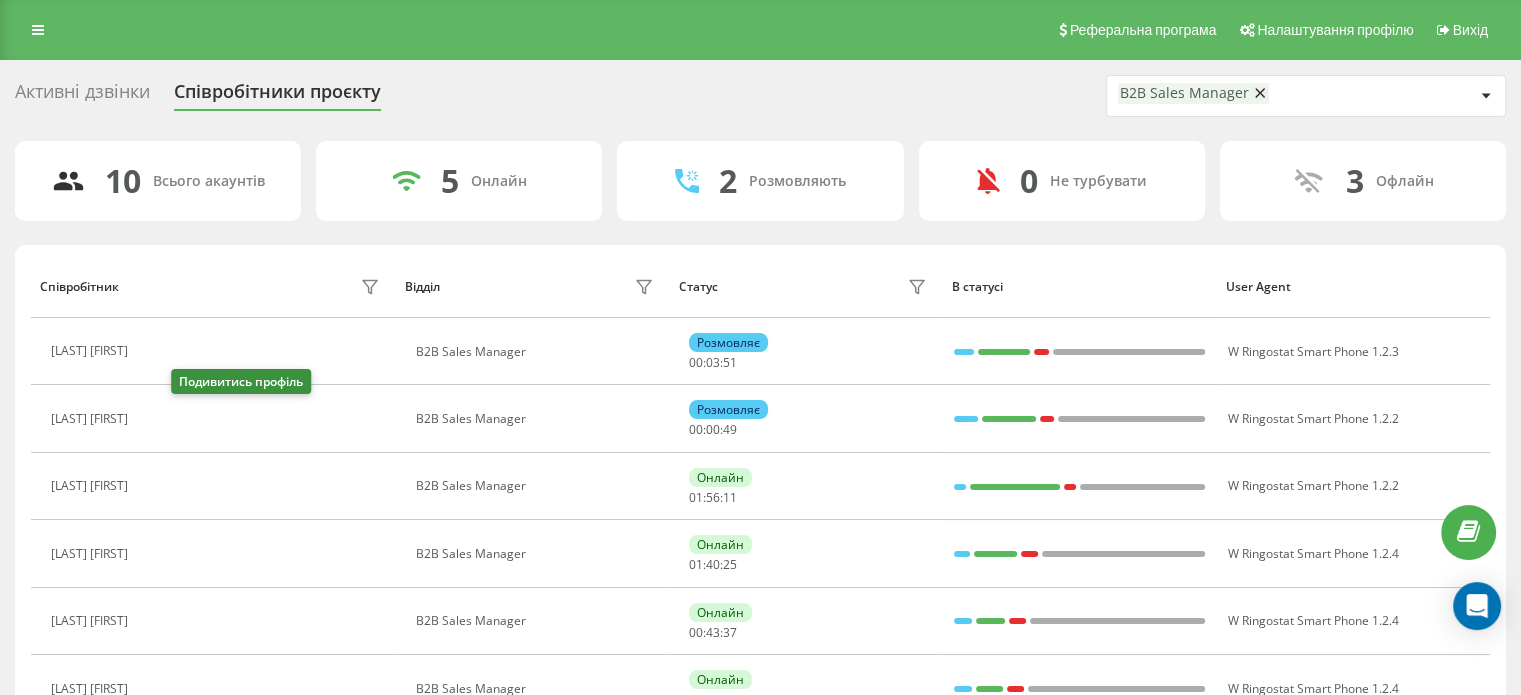 click 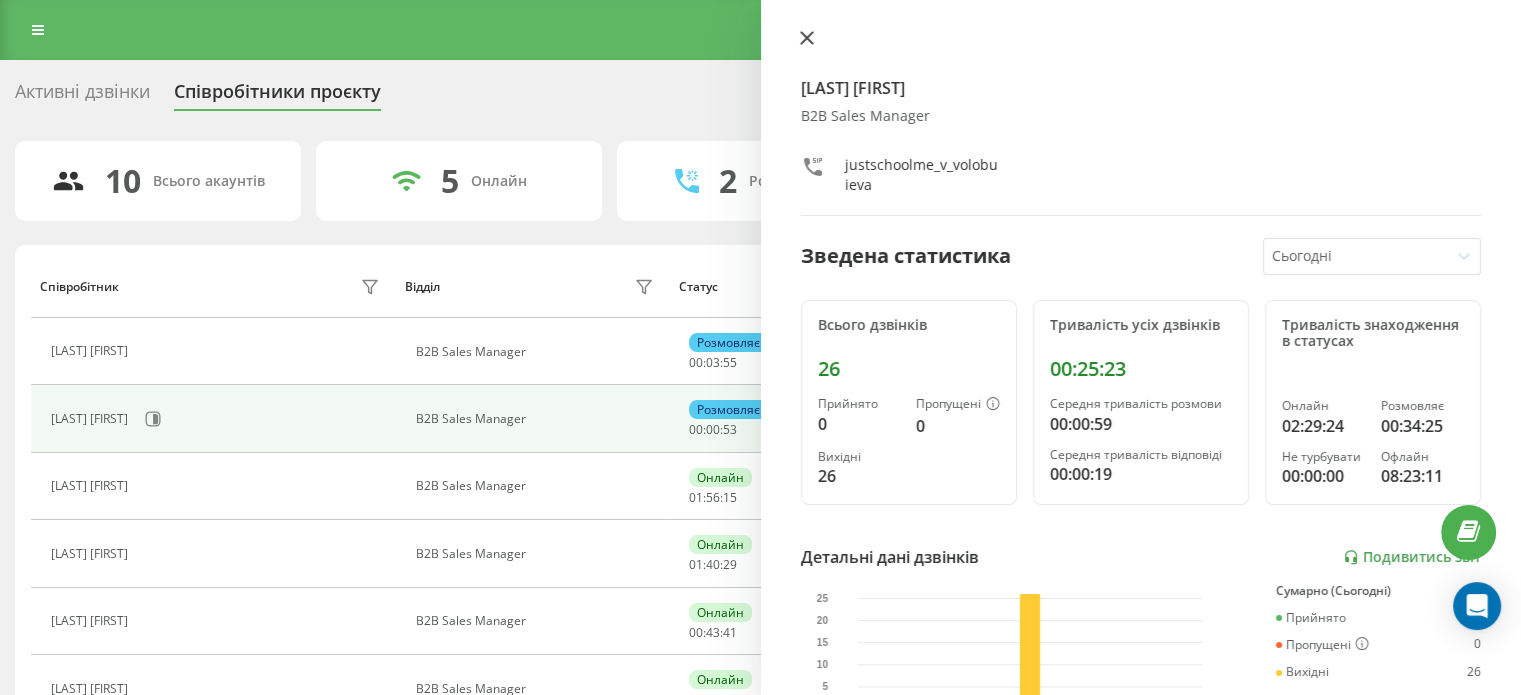 click 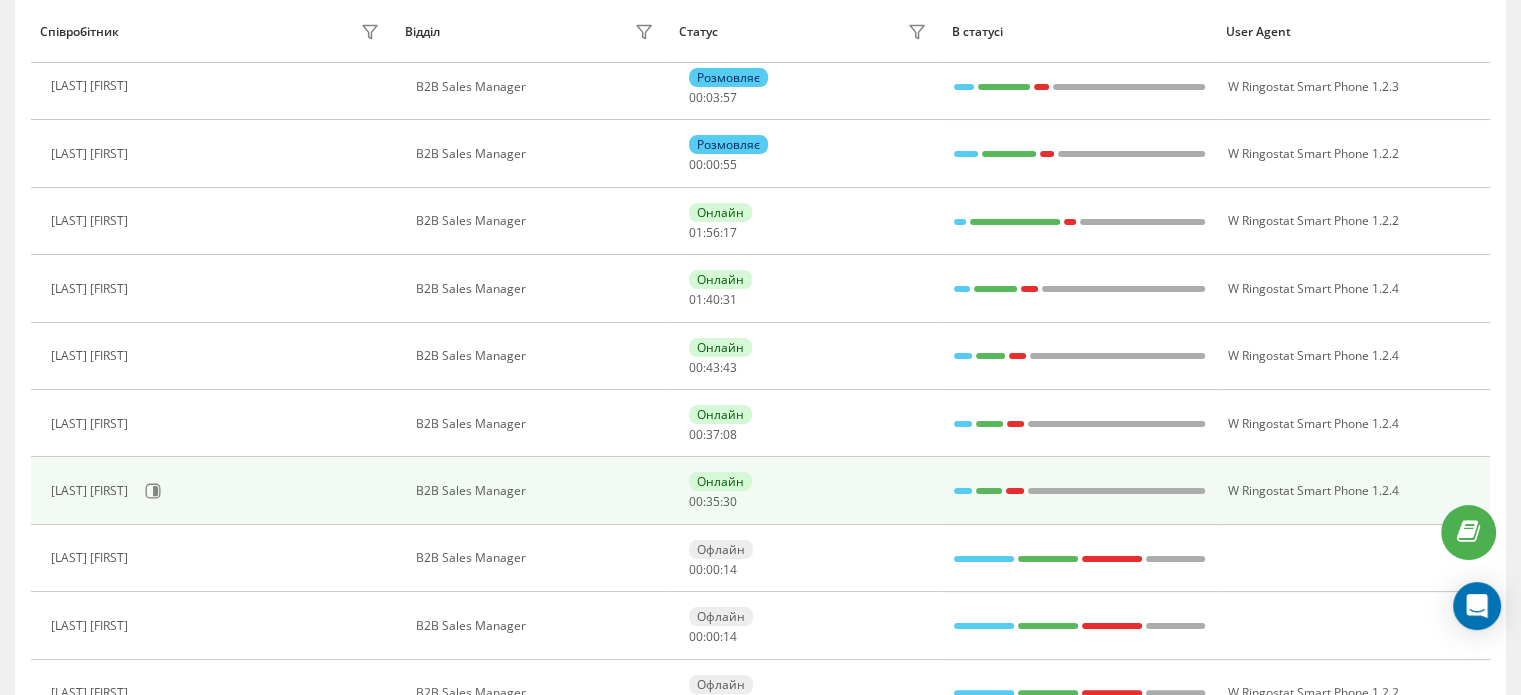 scroll, scrollTop: 300, scrollLeft: 0, axis: vertical 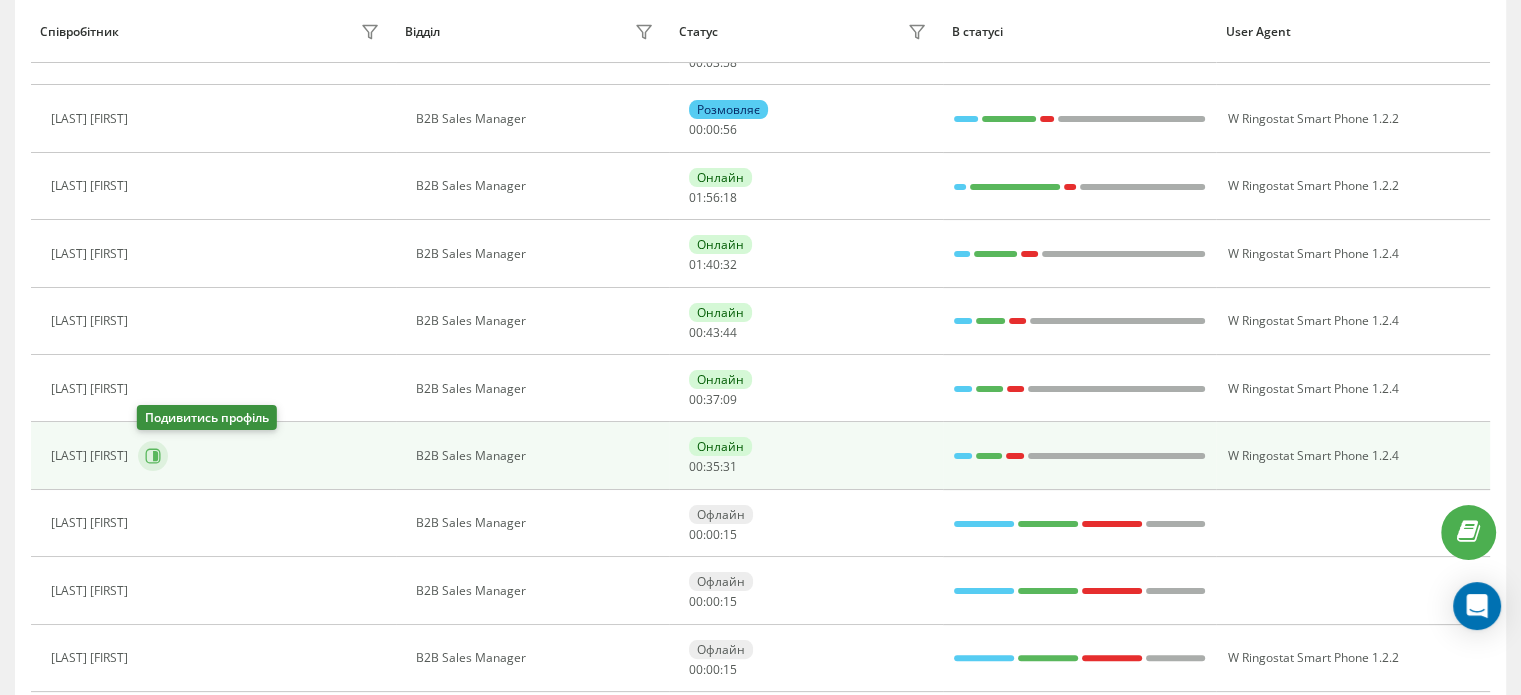click 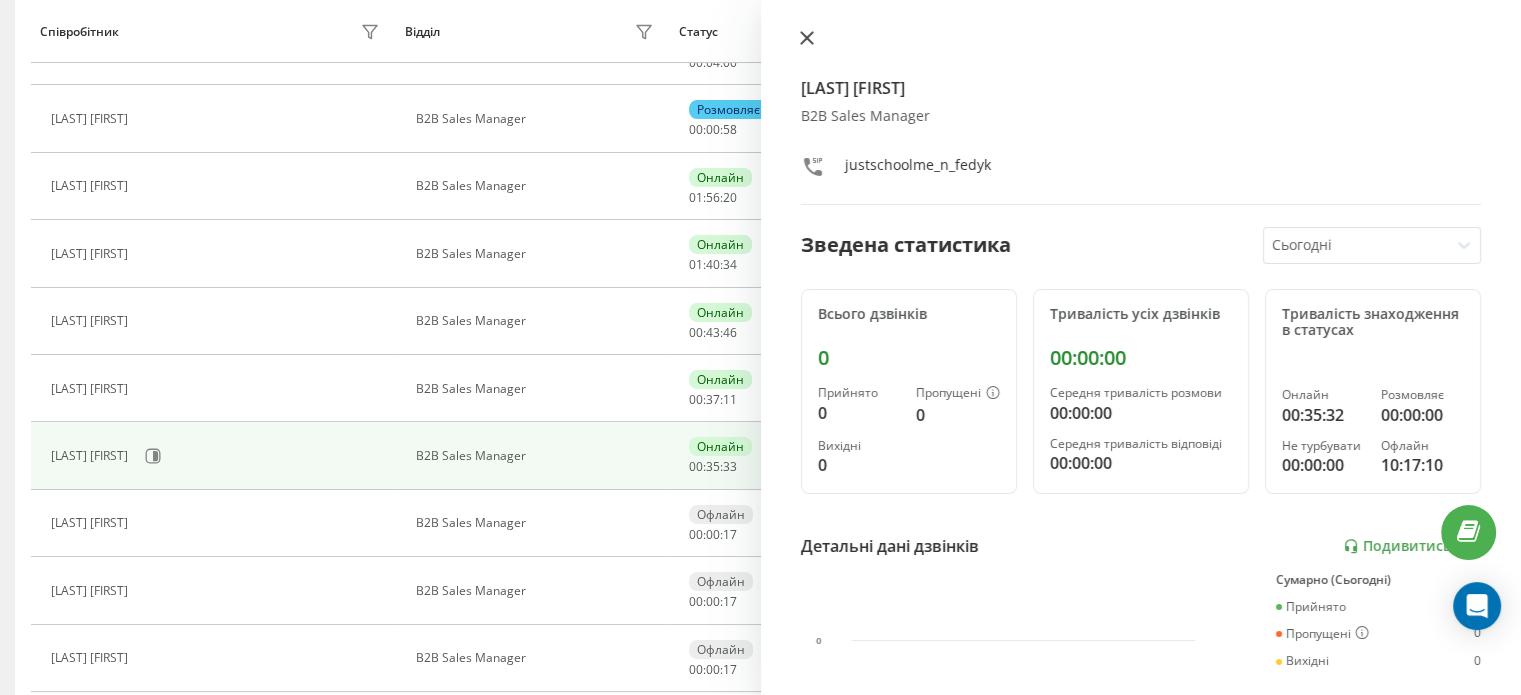 click 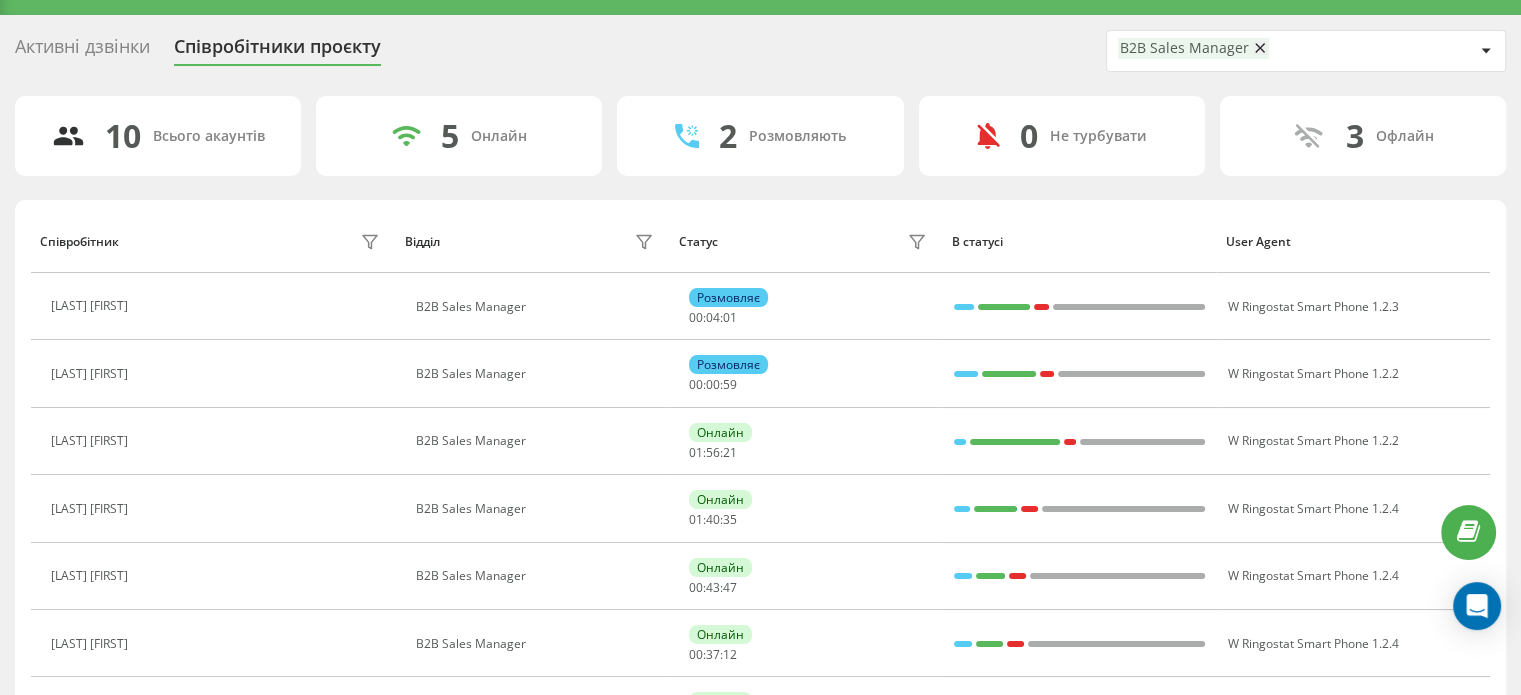 scroll, scrollTop: 0, scrollLeft: 0, axis: both 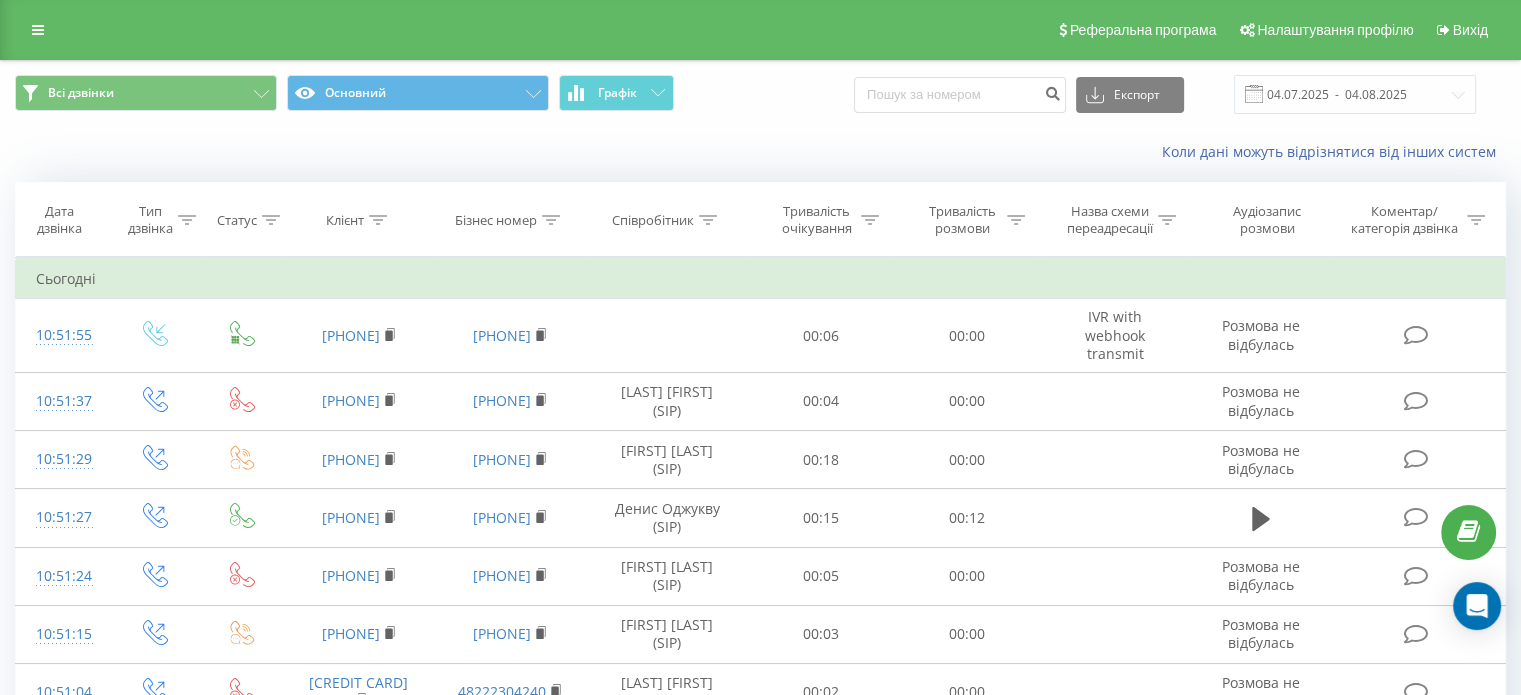 click 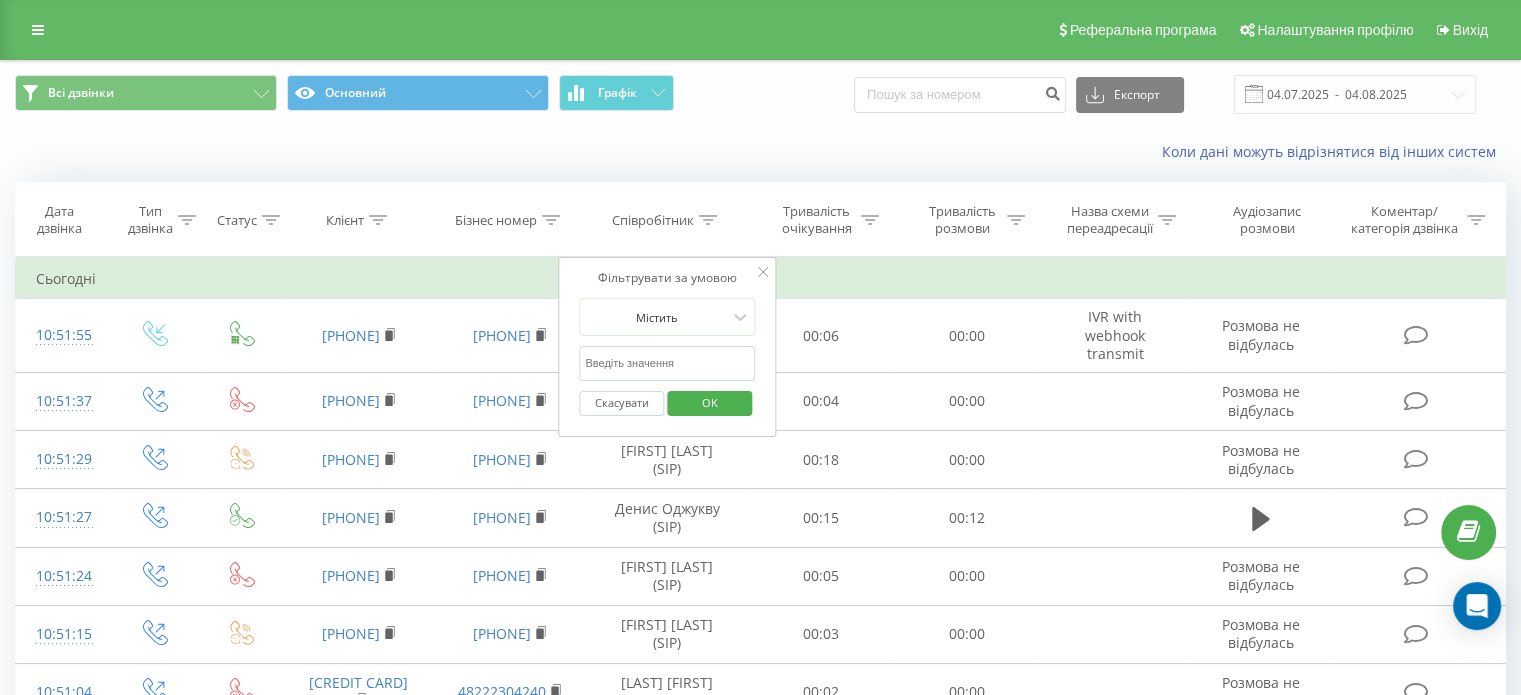 drag, startPoint x: 673, startPoint y: 357, endPoint x: 681, endPoint y: 379, distance: 23.409399 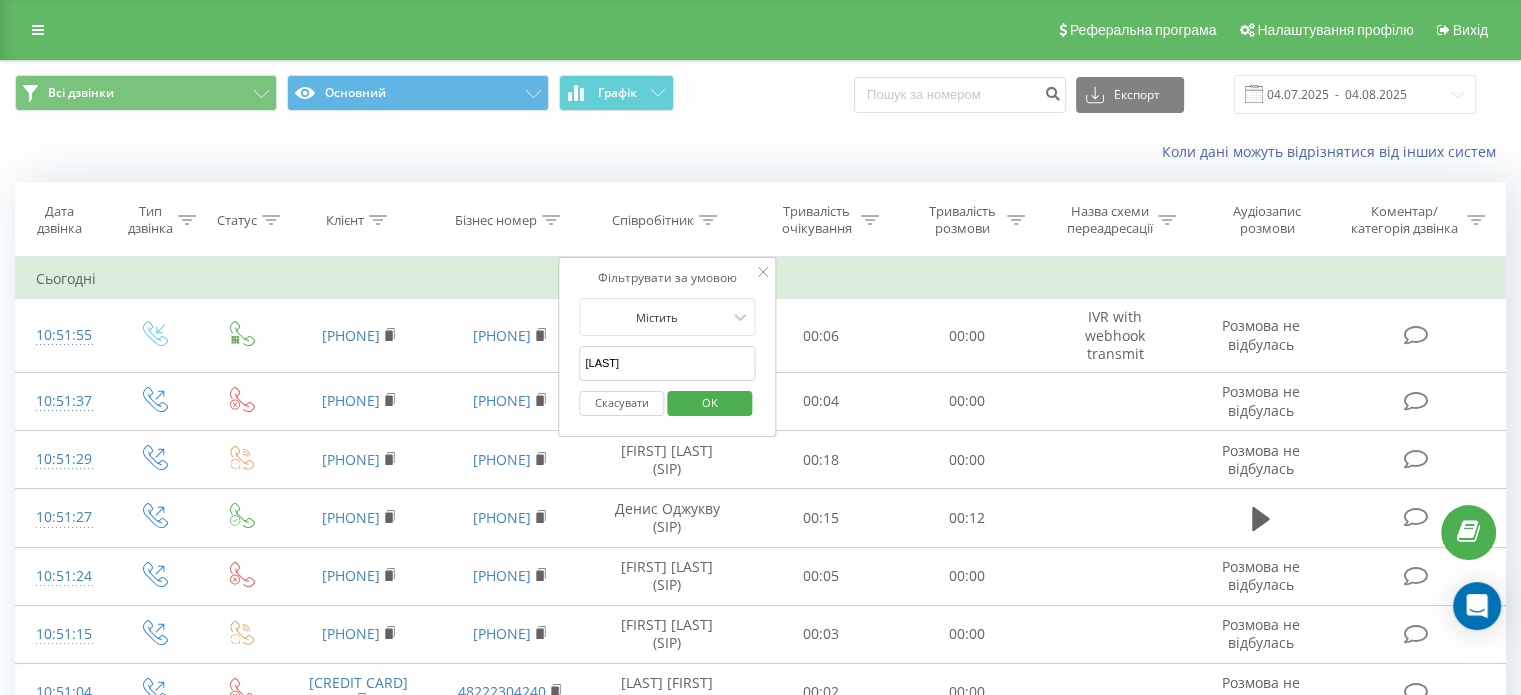 click on "OK" at bounding box center [710, 402] 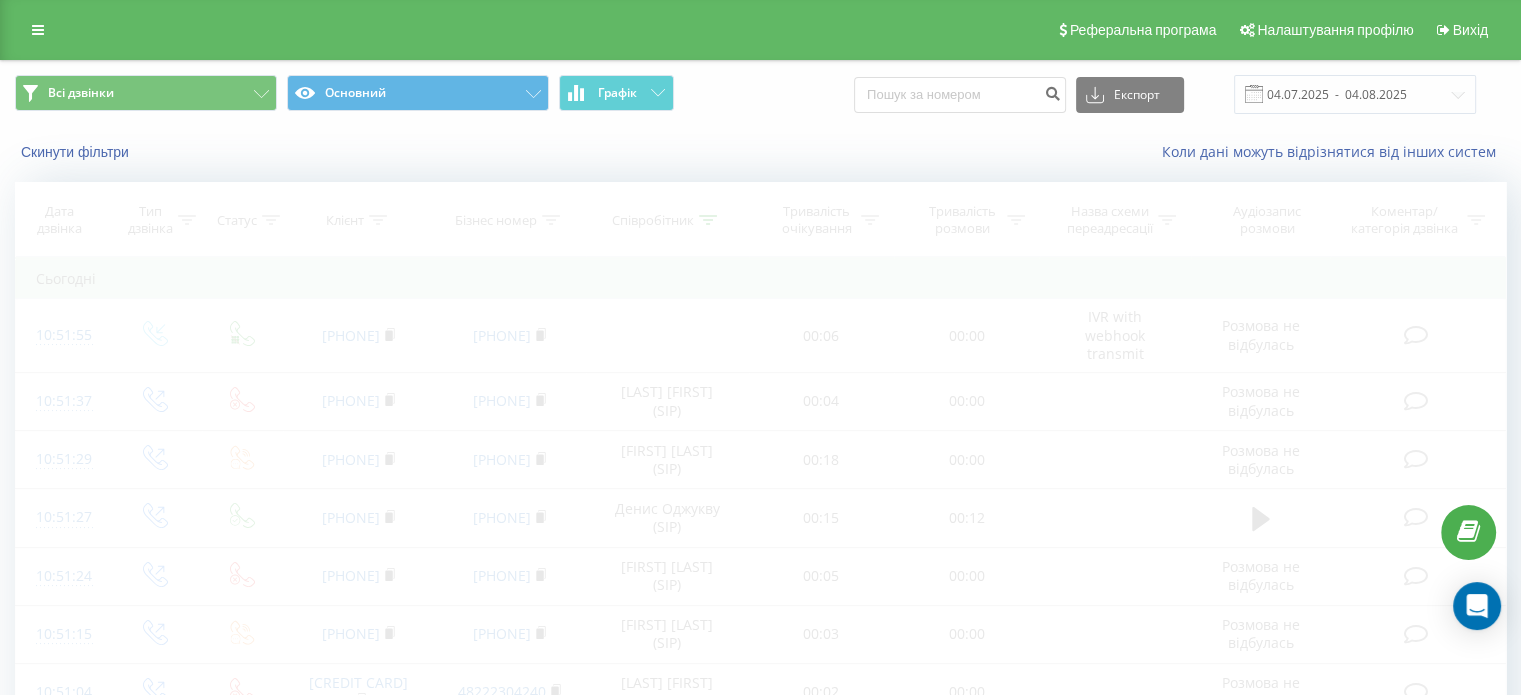 click at bounding box center (760, 975) 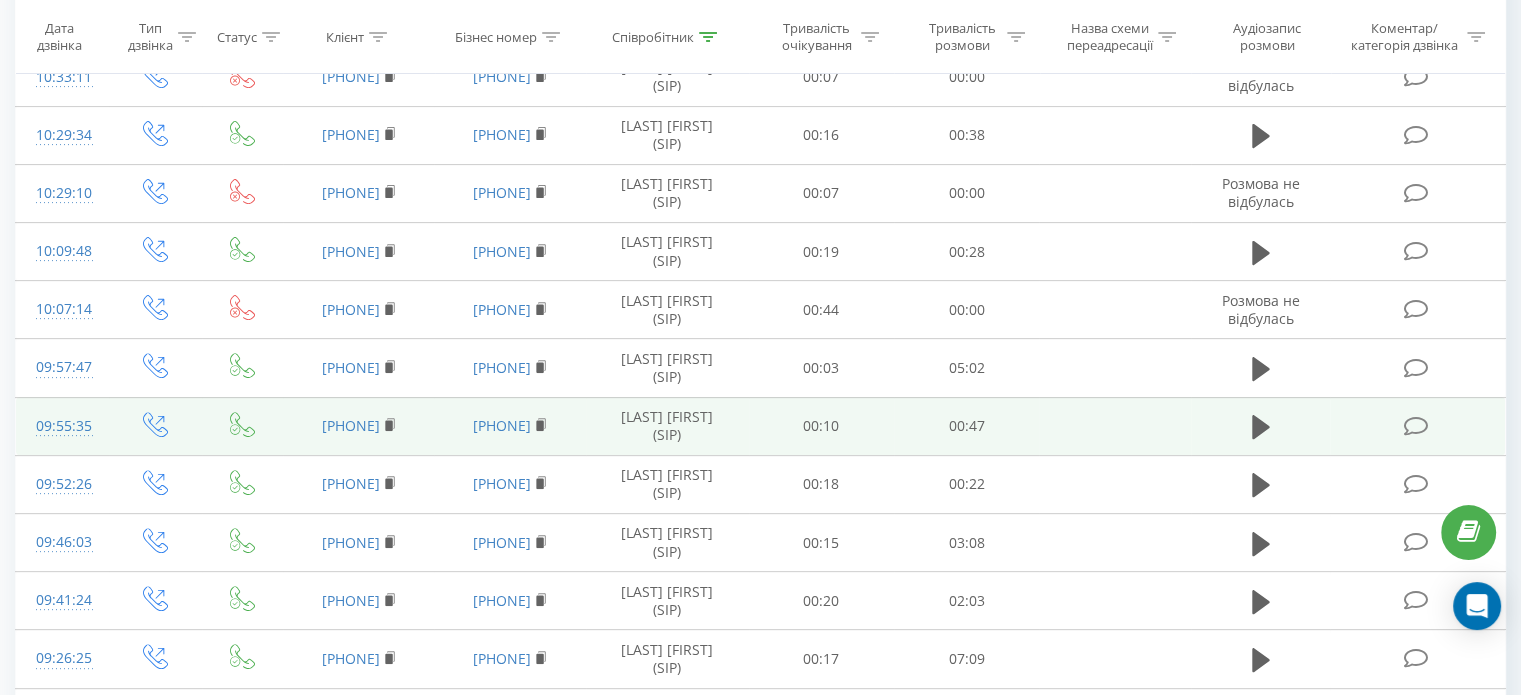 scroll, scrollTop: 700, scrollLeft: 0, axis: vertical 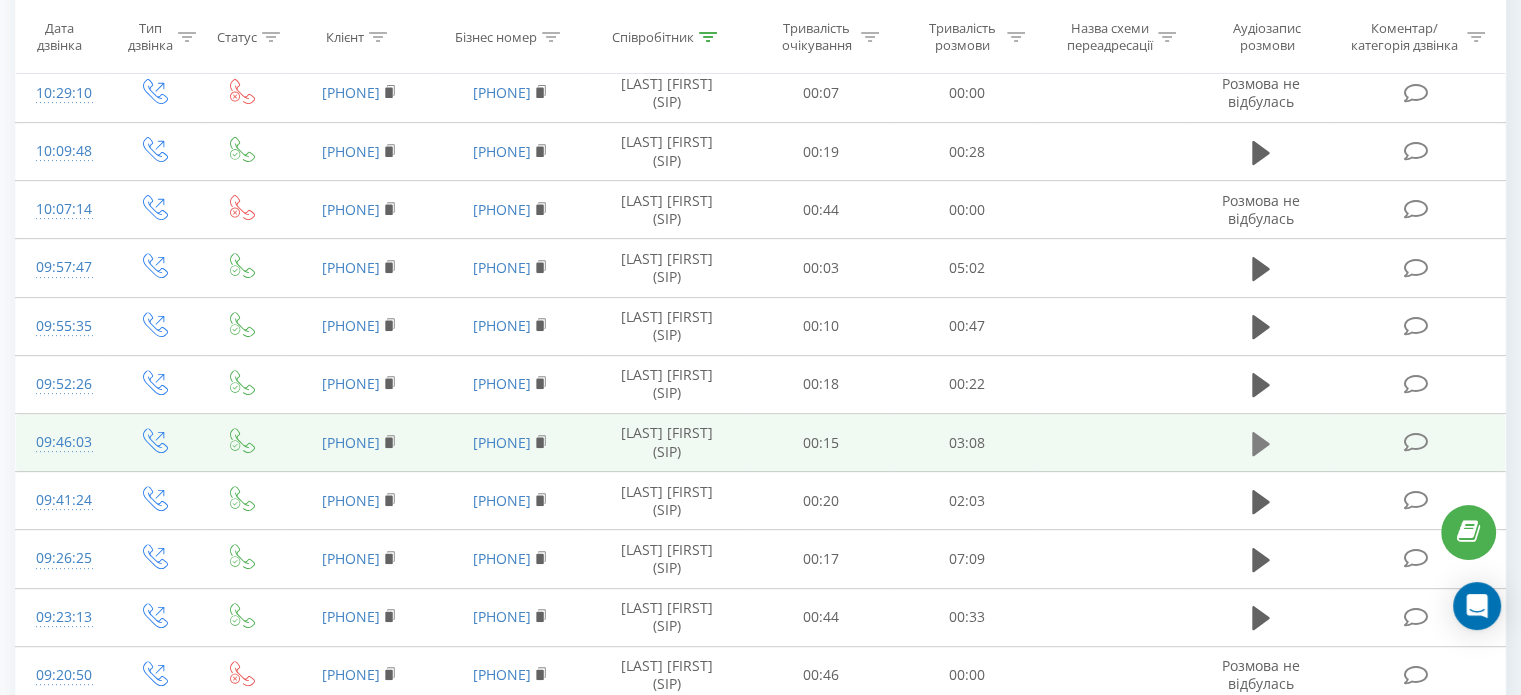 click 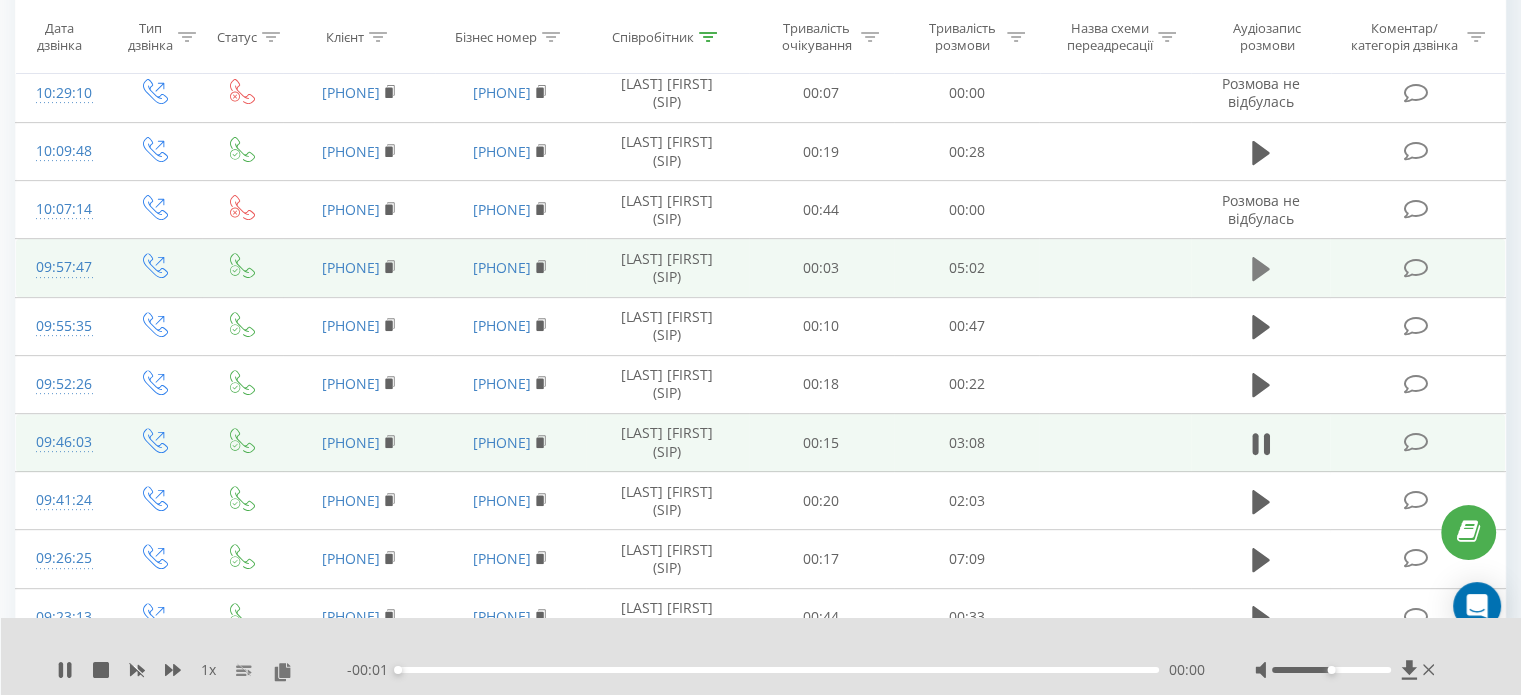 click at bounding box center [1261, 269] 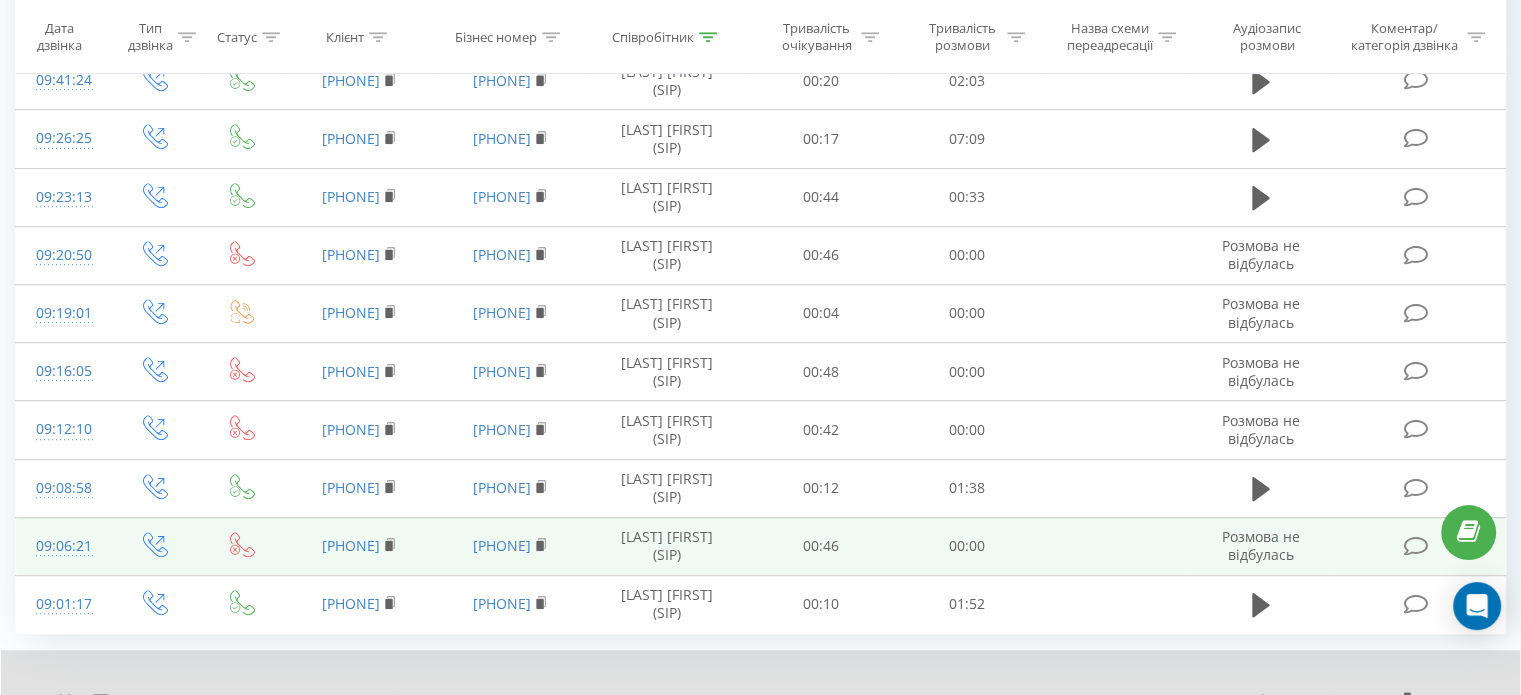 scroll, scrollTop: 1128, scrollLeft: 0, axis: vertical 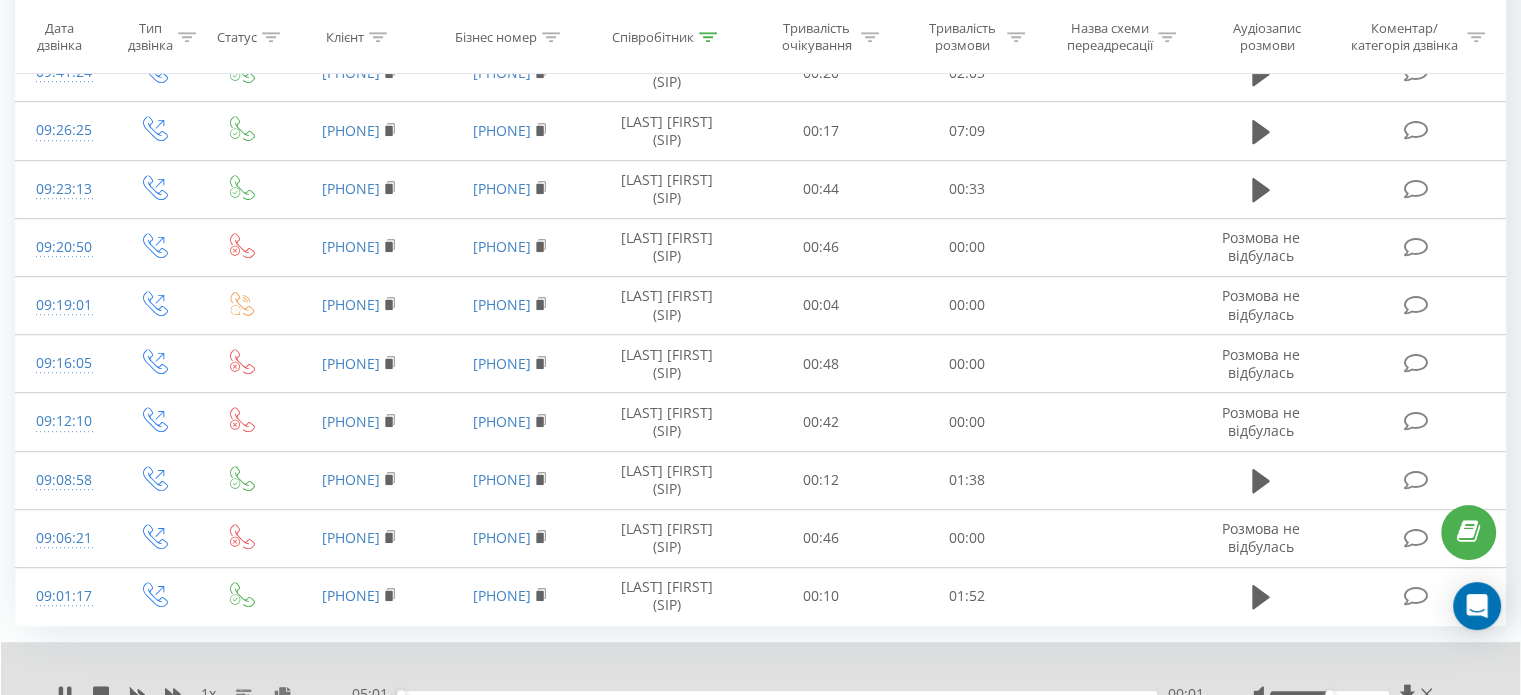 click on "00:01" at bounding box center (777, 694) 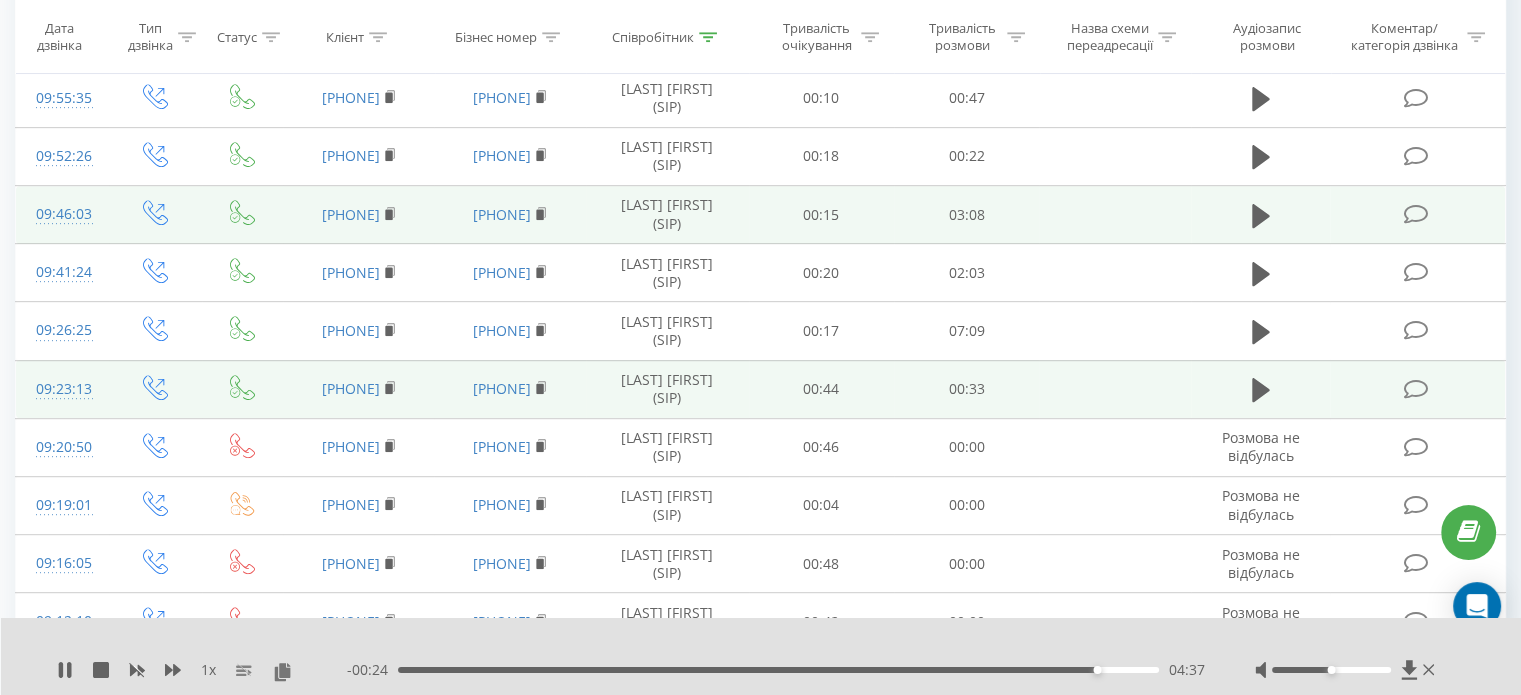 scroll, scrollTop: 828, scrollLeft: 0, axis: vertical 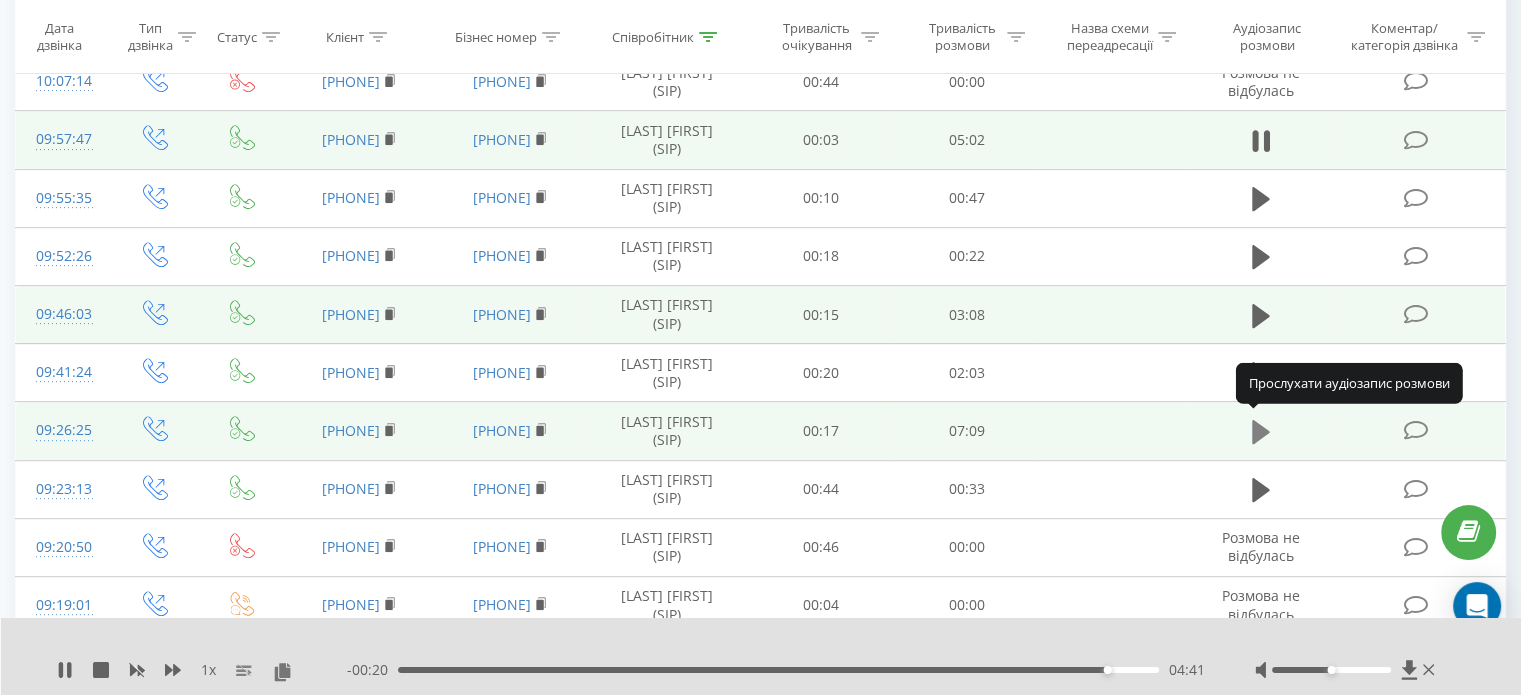 click 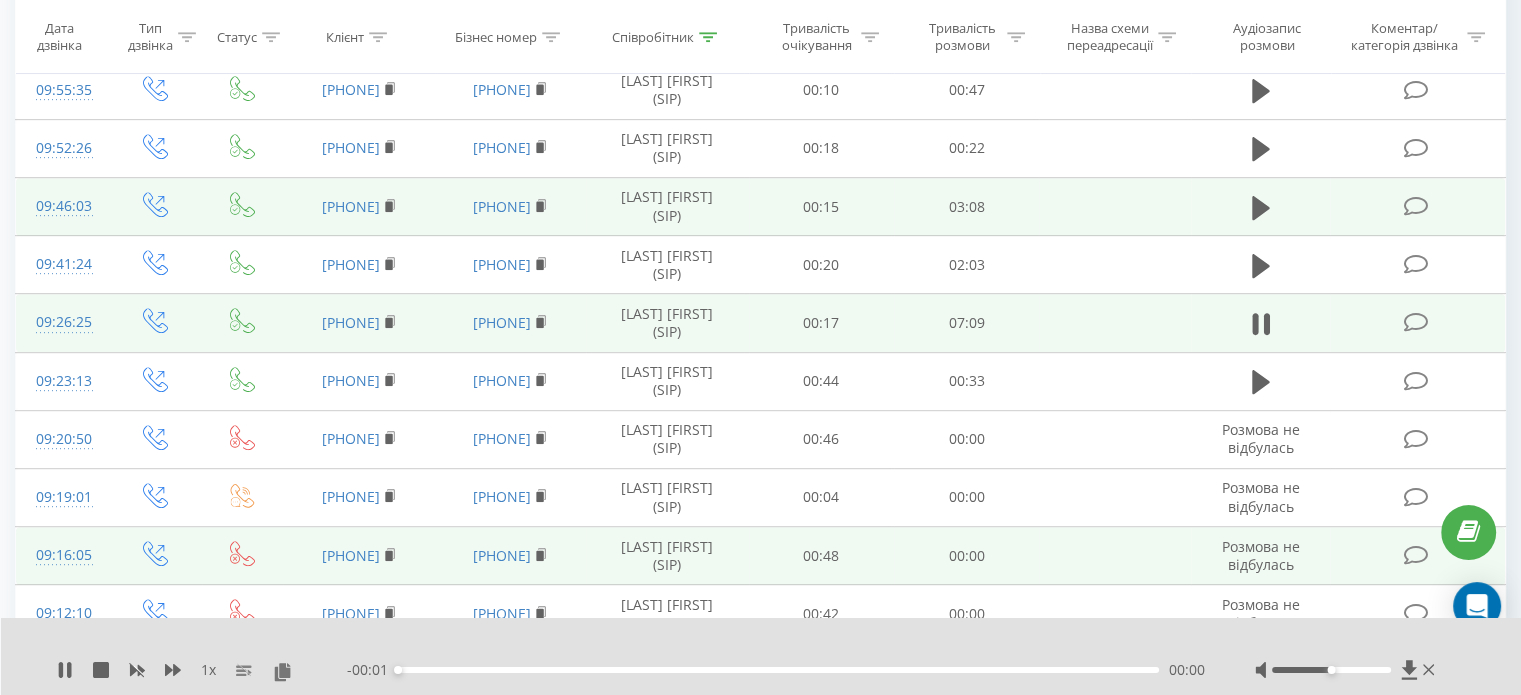 scroll, scrollTop: 1028, scrollLeft: 0, axis: vertical 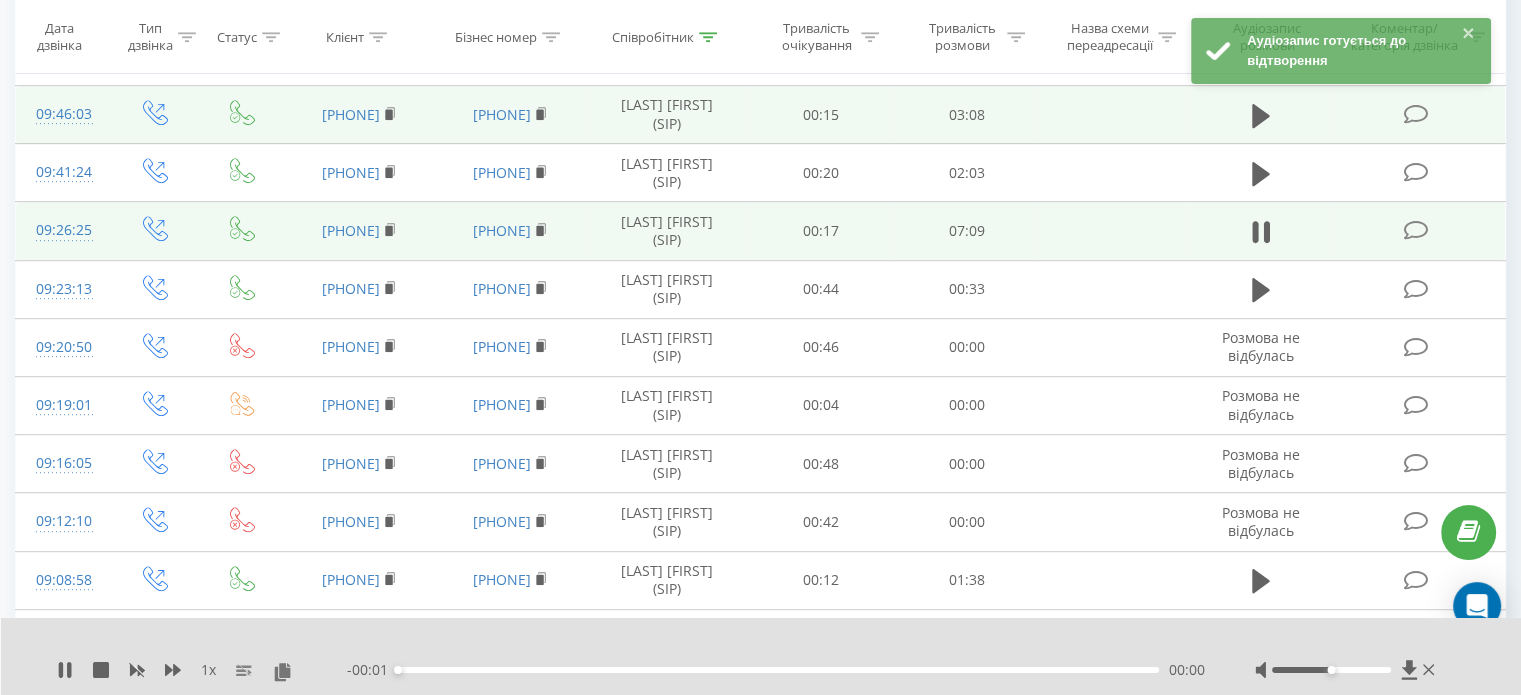 click on "00:00" at bounding box center [778, 670] 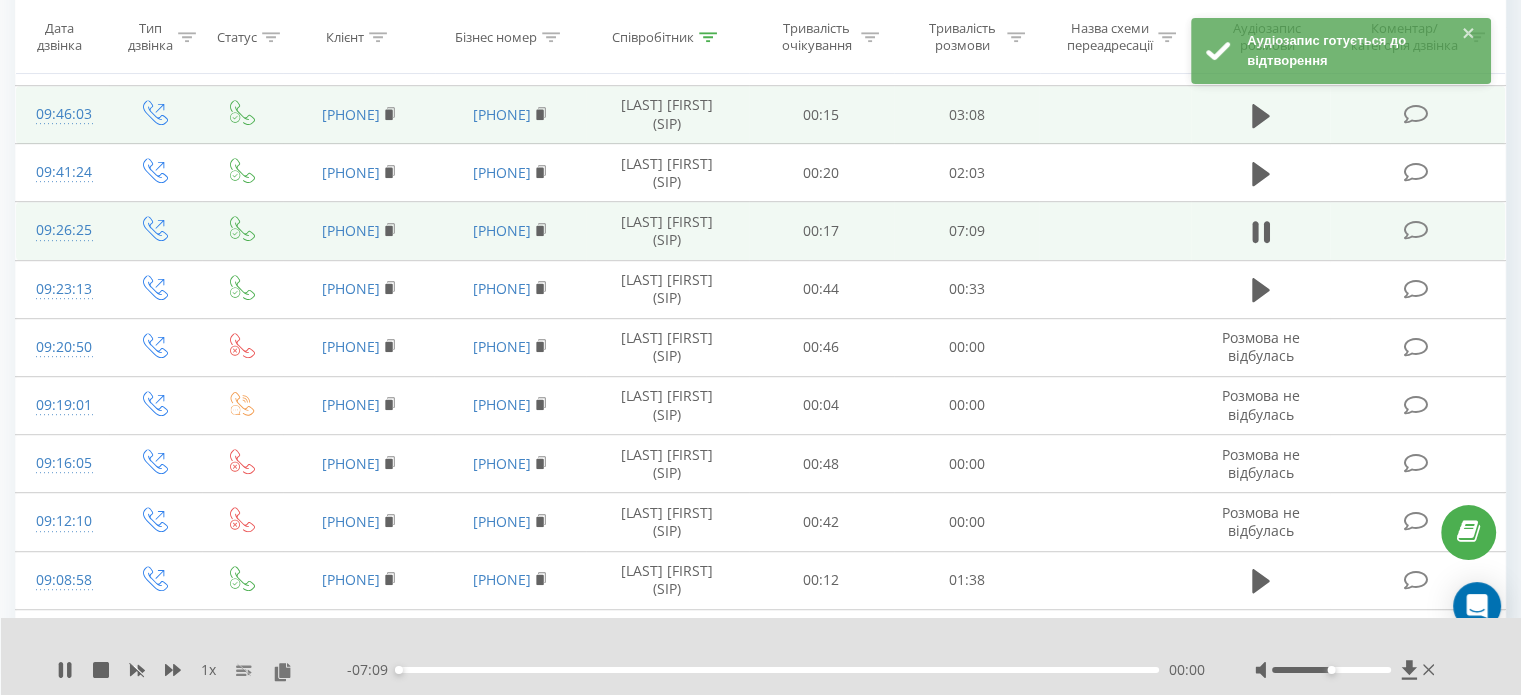 click on "00:00" at bounding box center (778, 670) 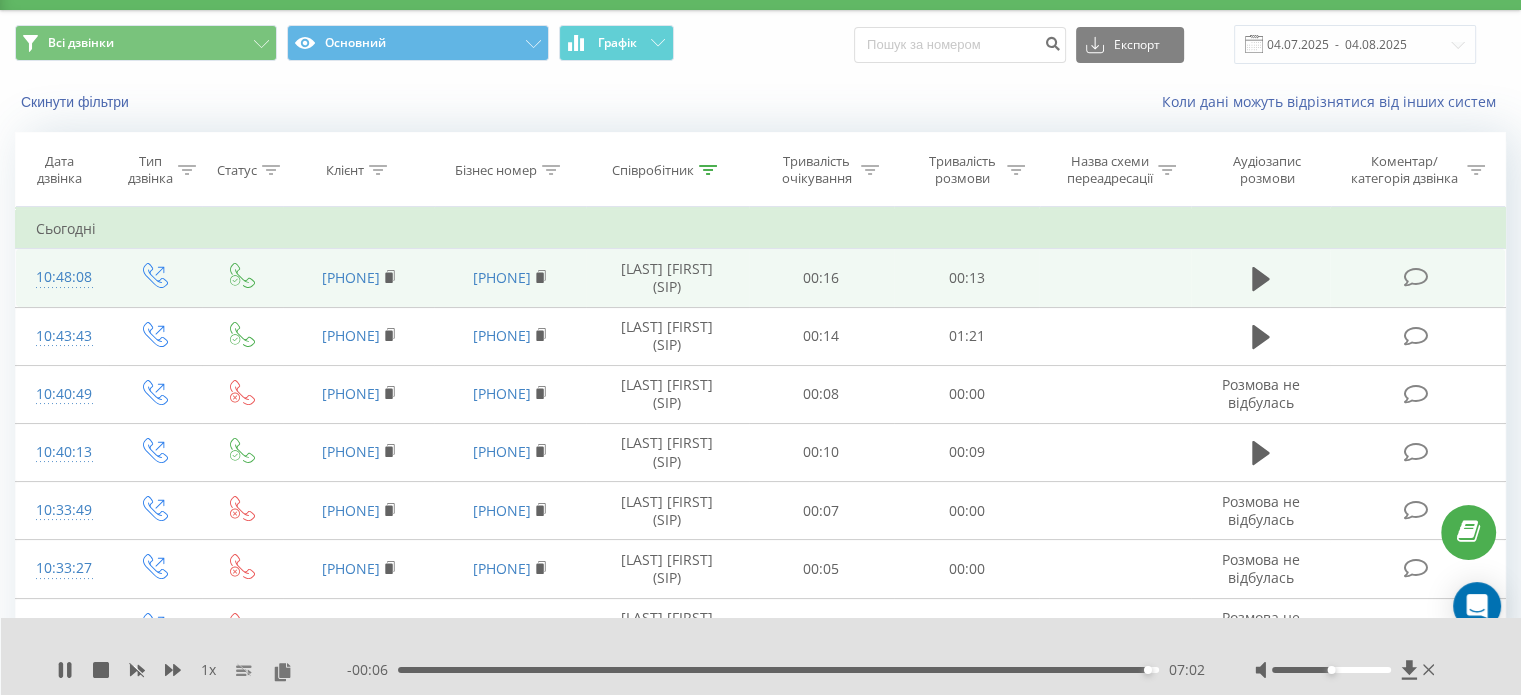 scroll, scrollTop: 0, scrollLeft: 0, axis: both 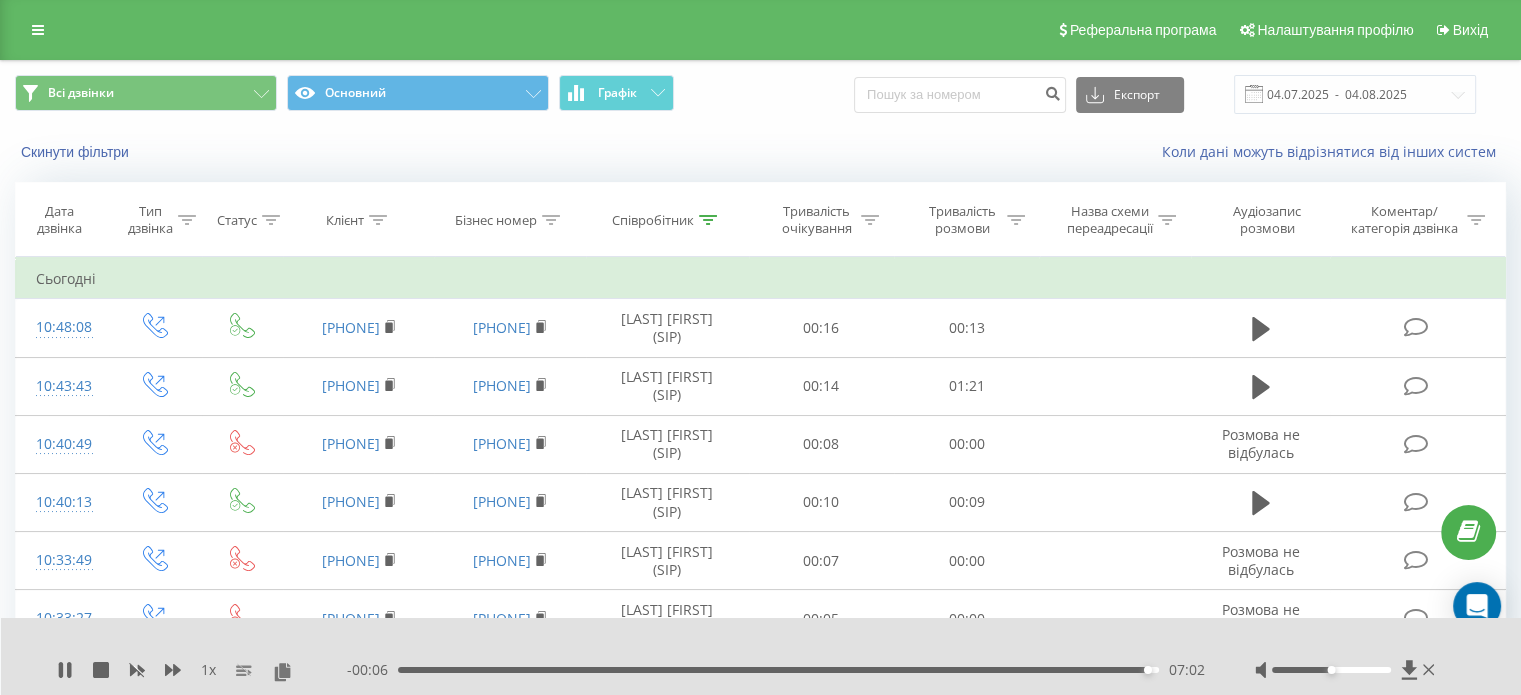 click on "Співробітник" at bounding box center (667, 220) 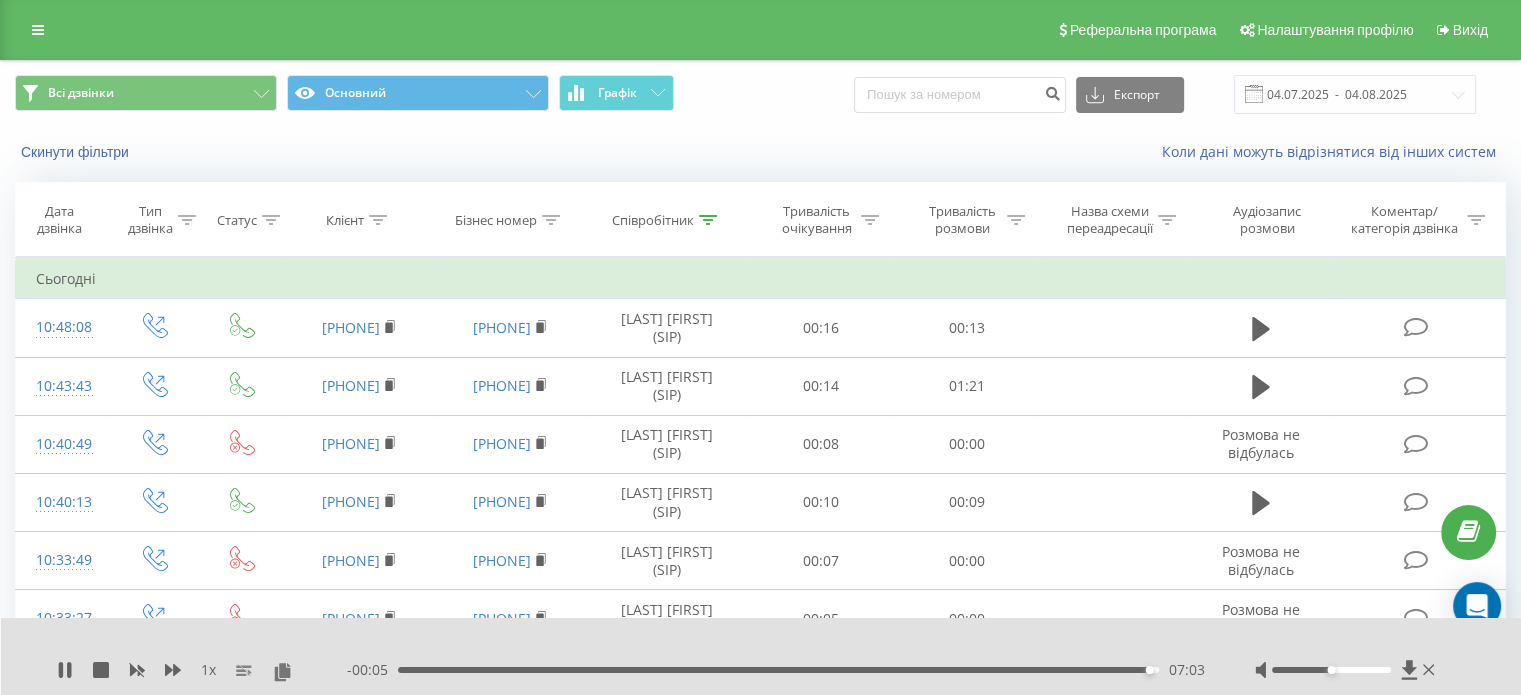 click 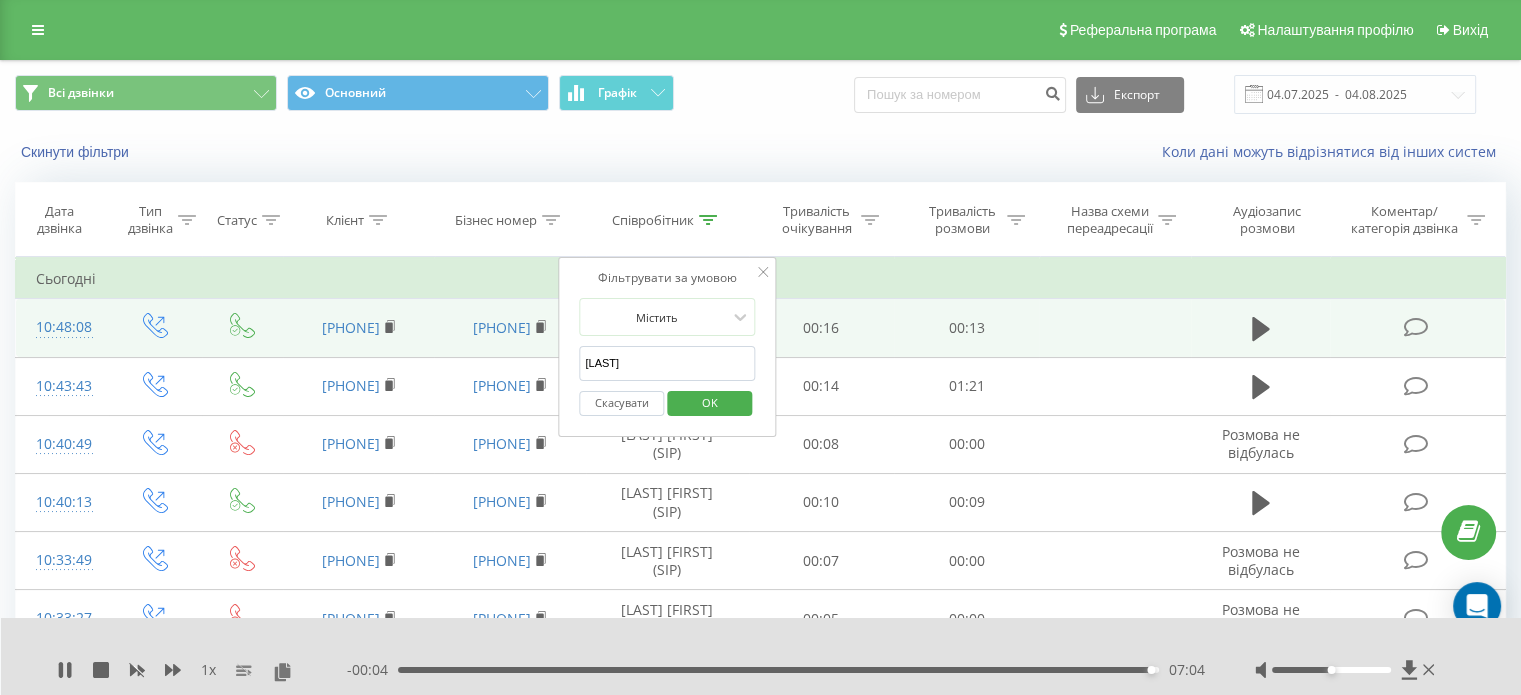 drag, startPoint x: 672, startPoint y: 344, endPoint x: 481, endPoint y: 342, distance: 191.01047 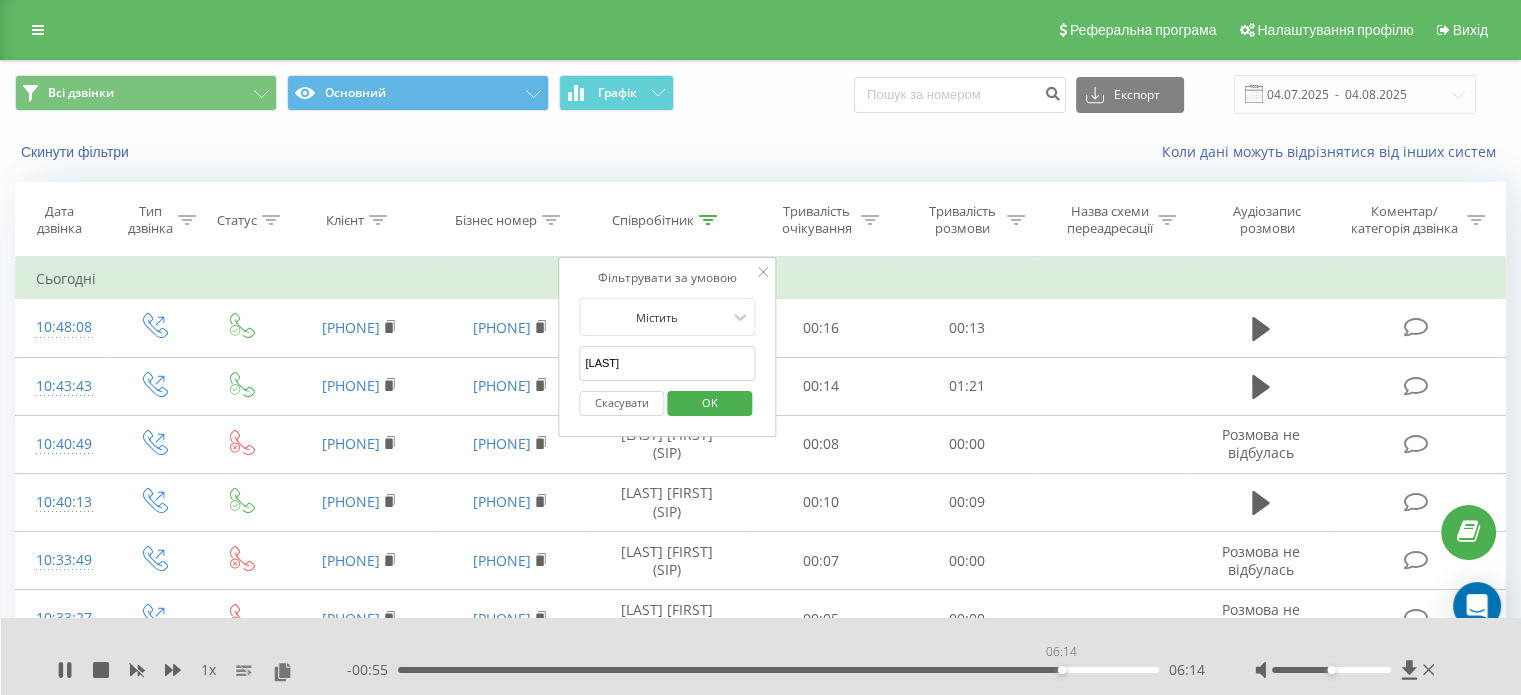 click on "06:14" at bounding box center [778, 670] 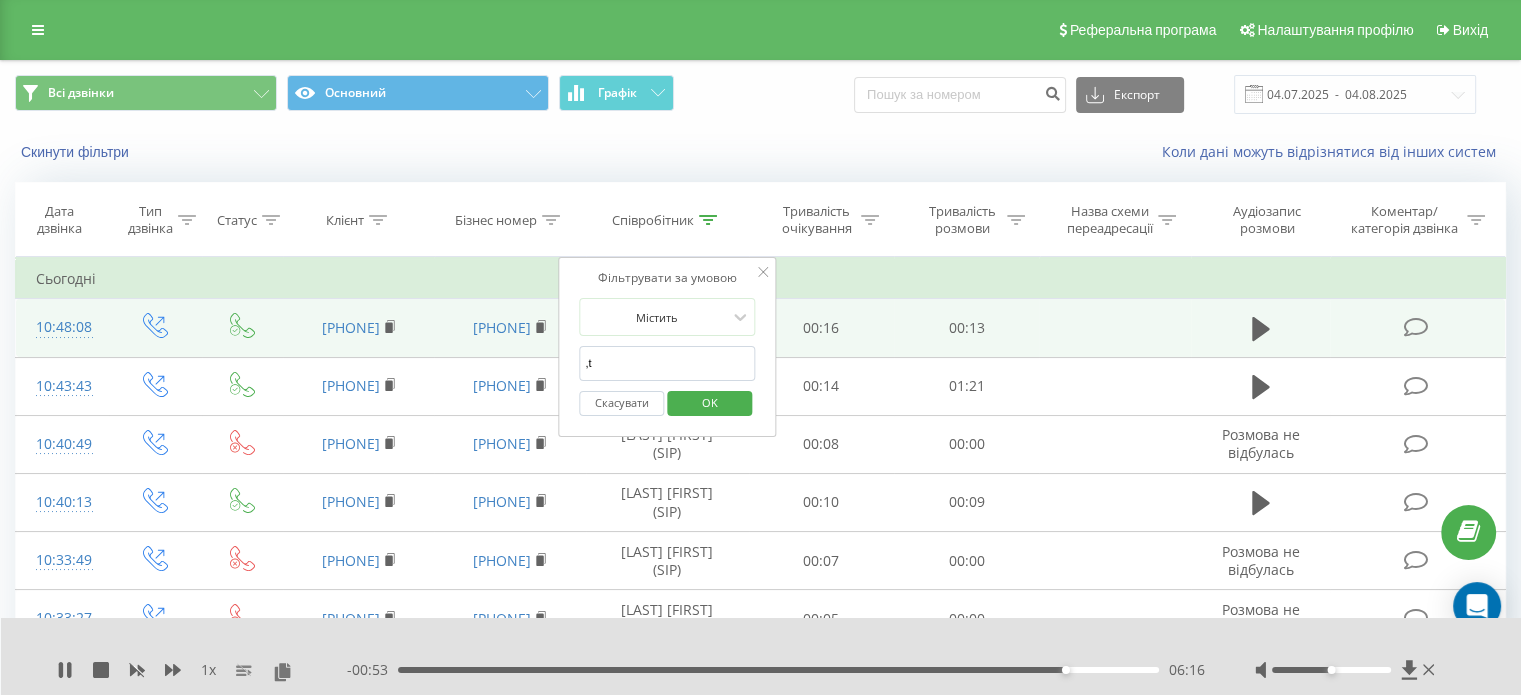 type on "," 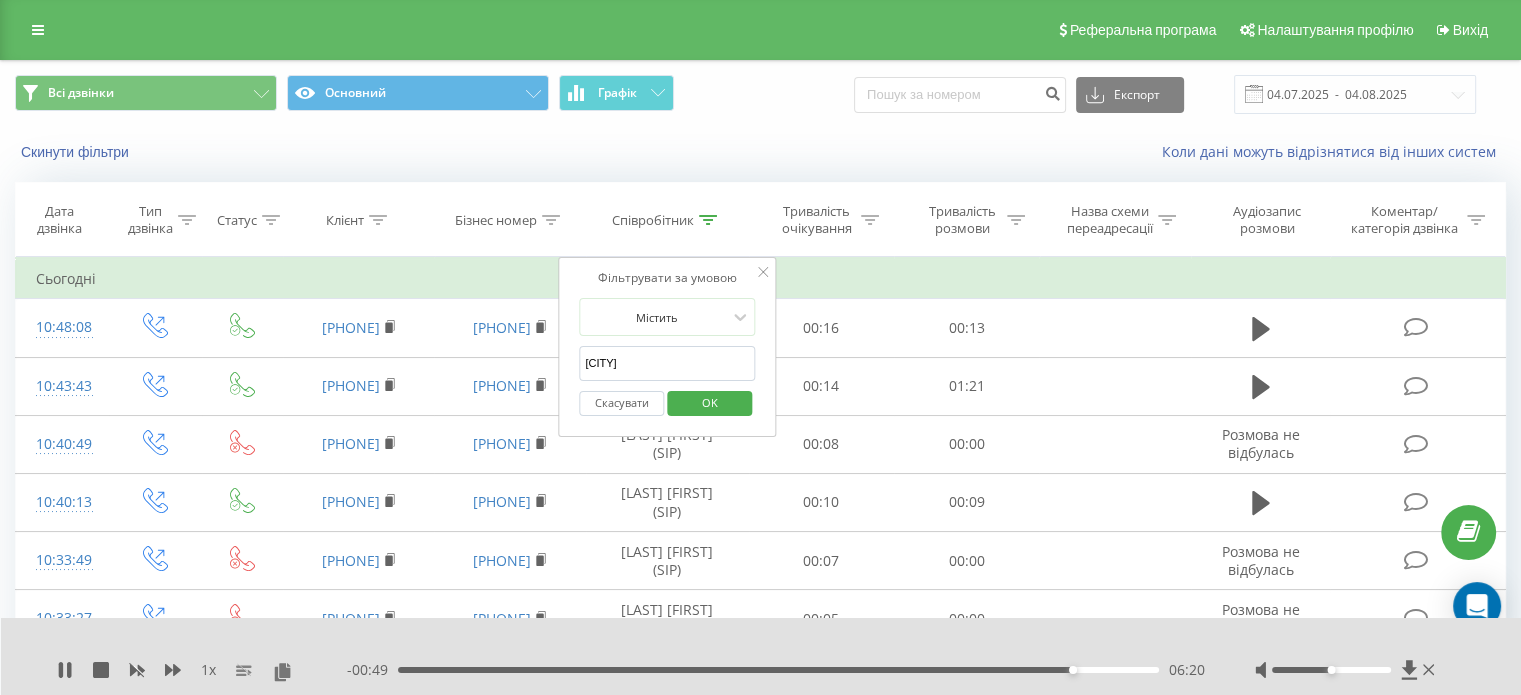 type on "[LAST] [FIRST]" 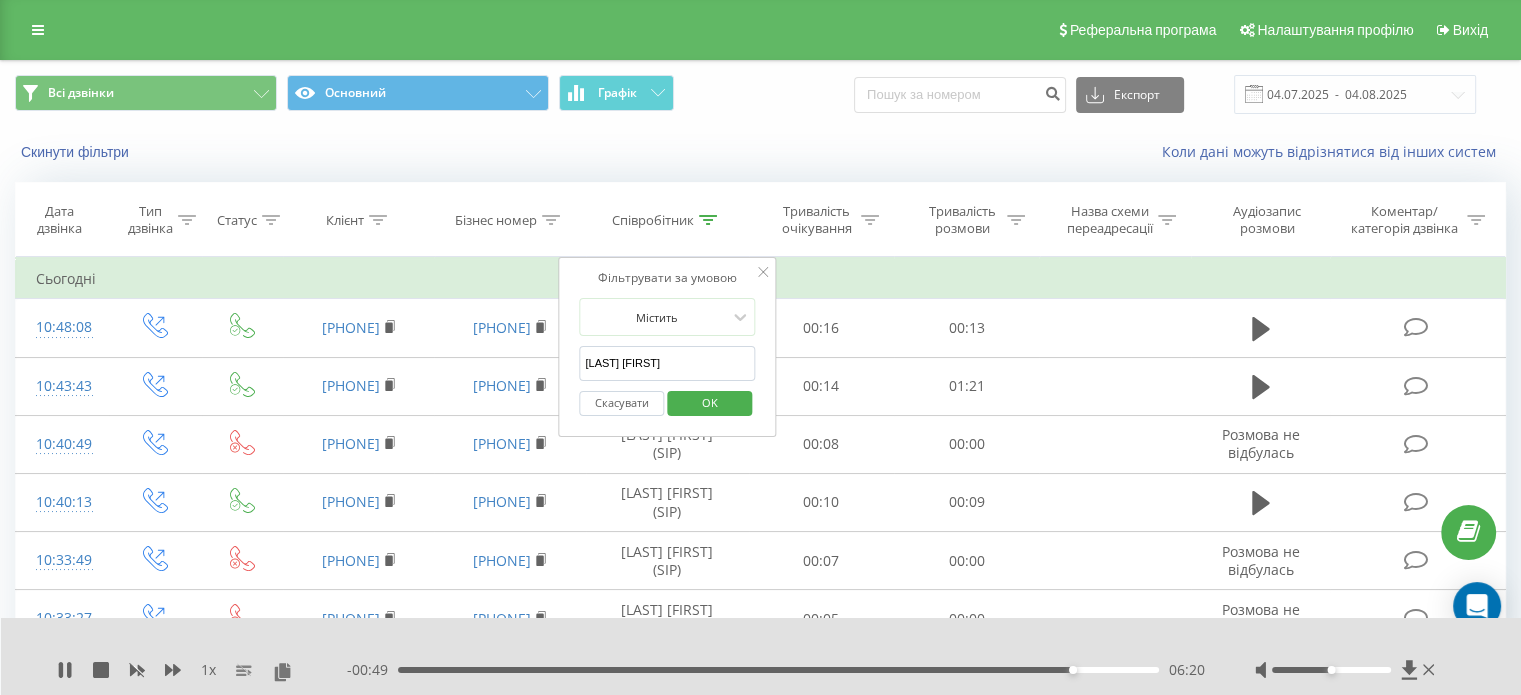 click on "OK" at bounding box center [710, 402] 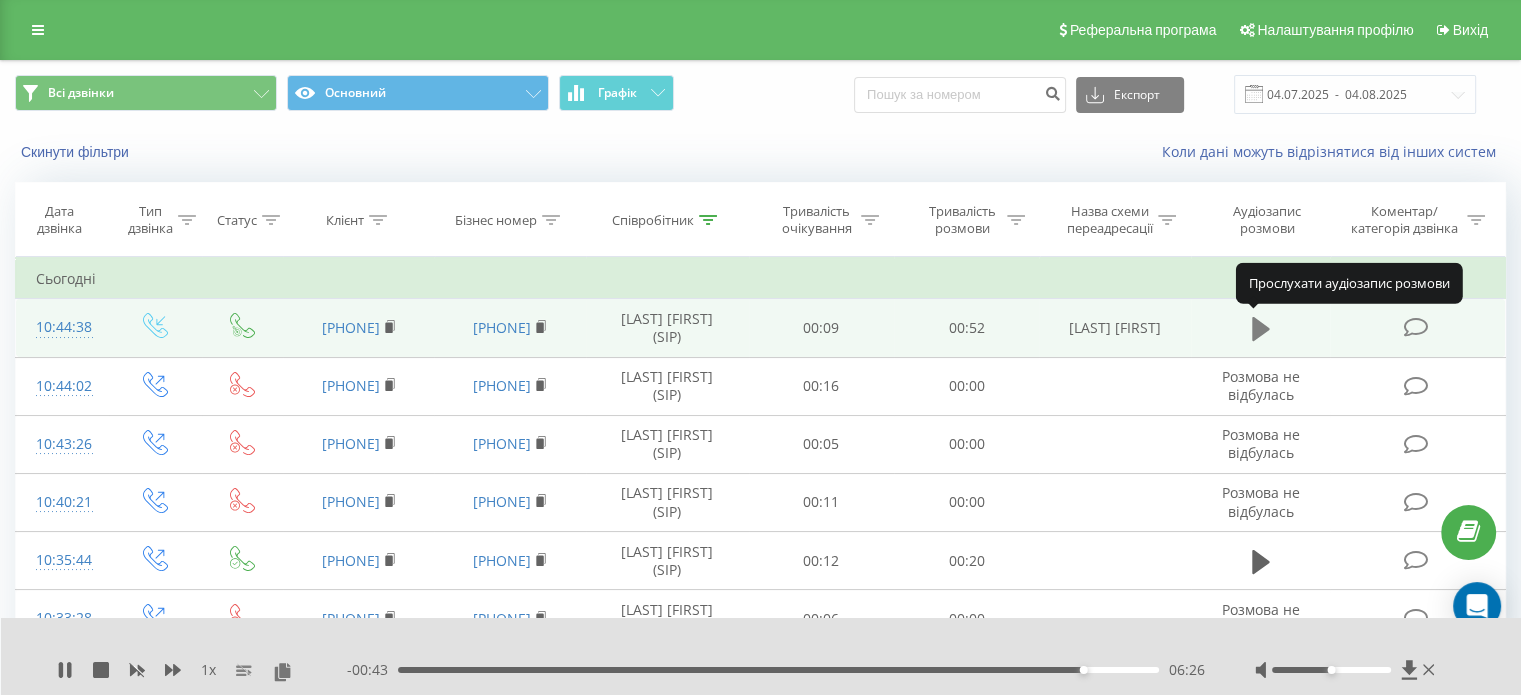 click 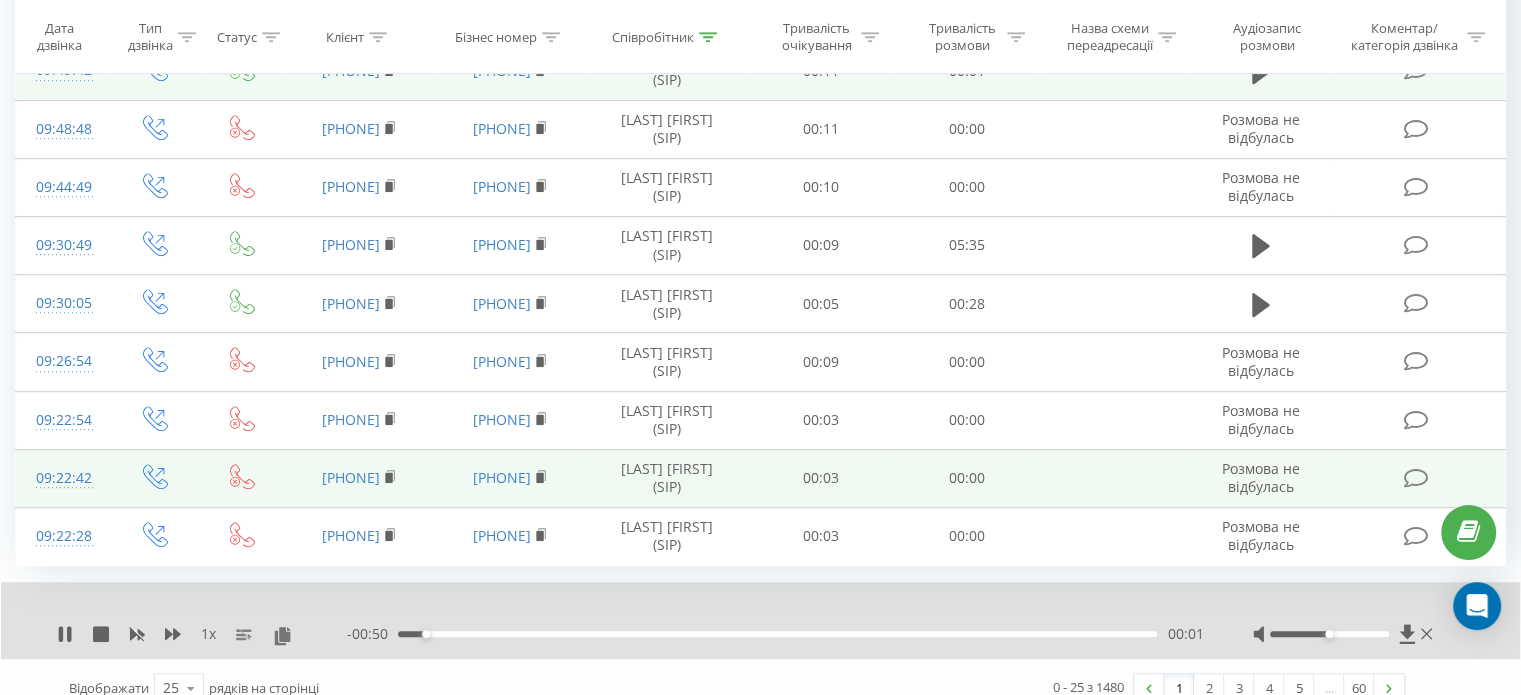 scroll, scrollTop: 1204, scrollLeft: 0, axis: vertical 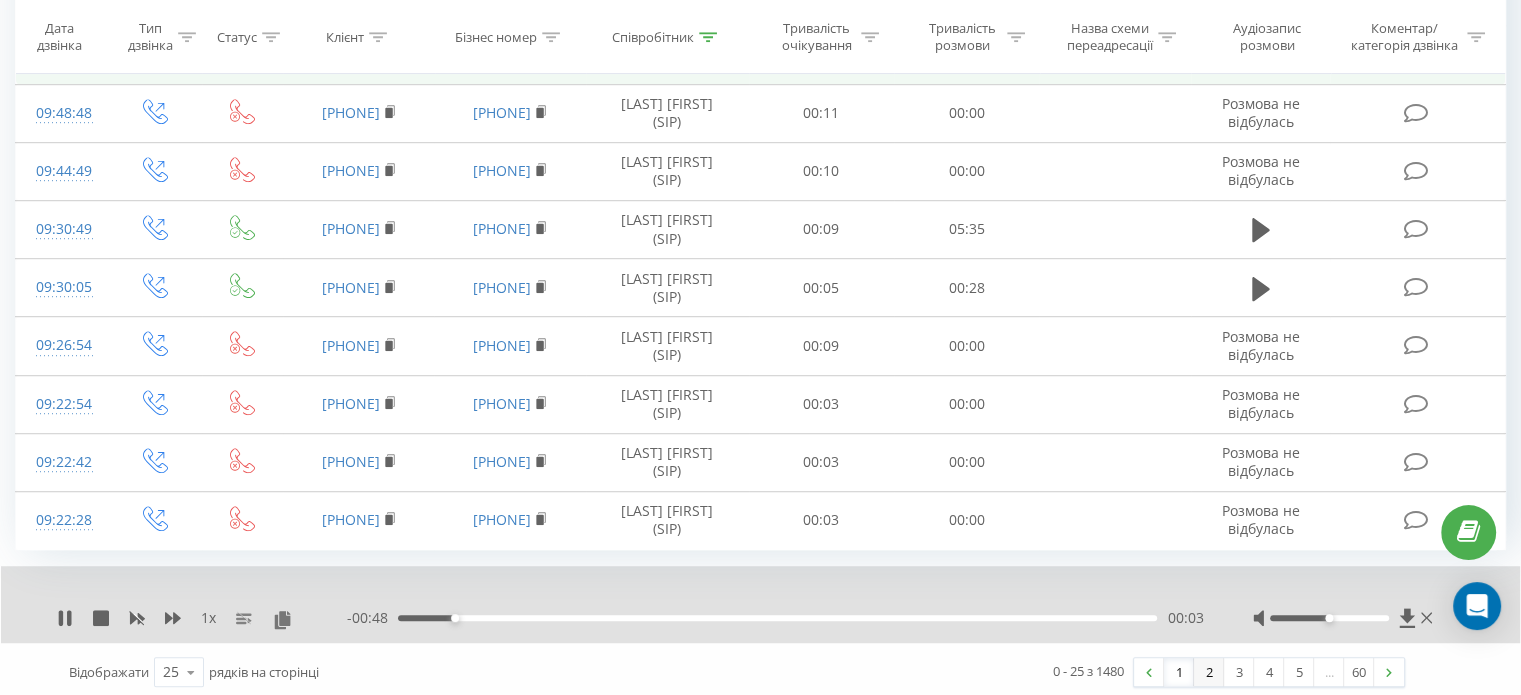 click on "2" at bounding box center (1209, 672) 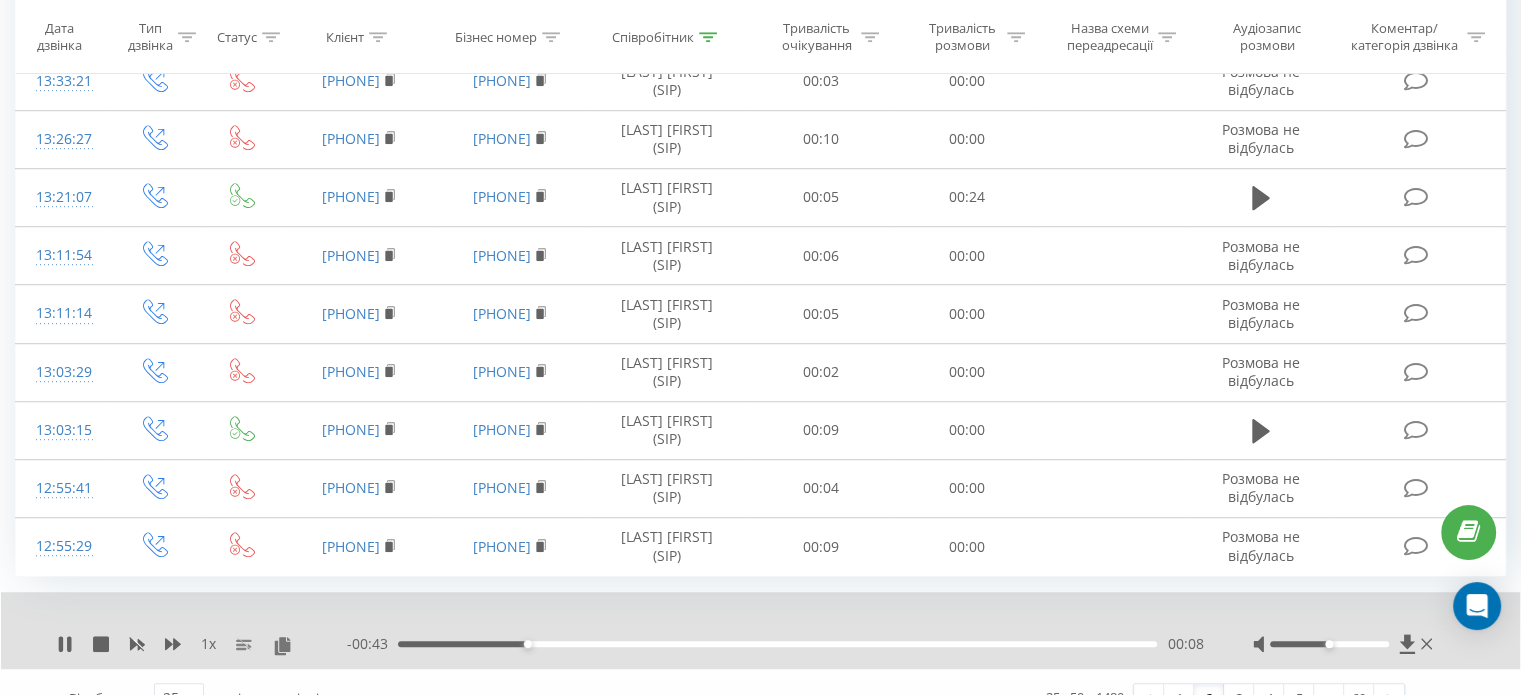 scroll, scrollTop: 1244, scrollLeft: 0, axis: vertical 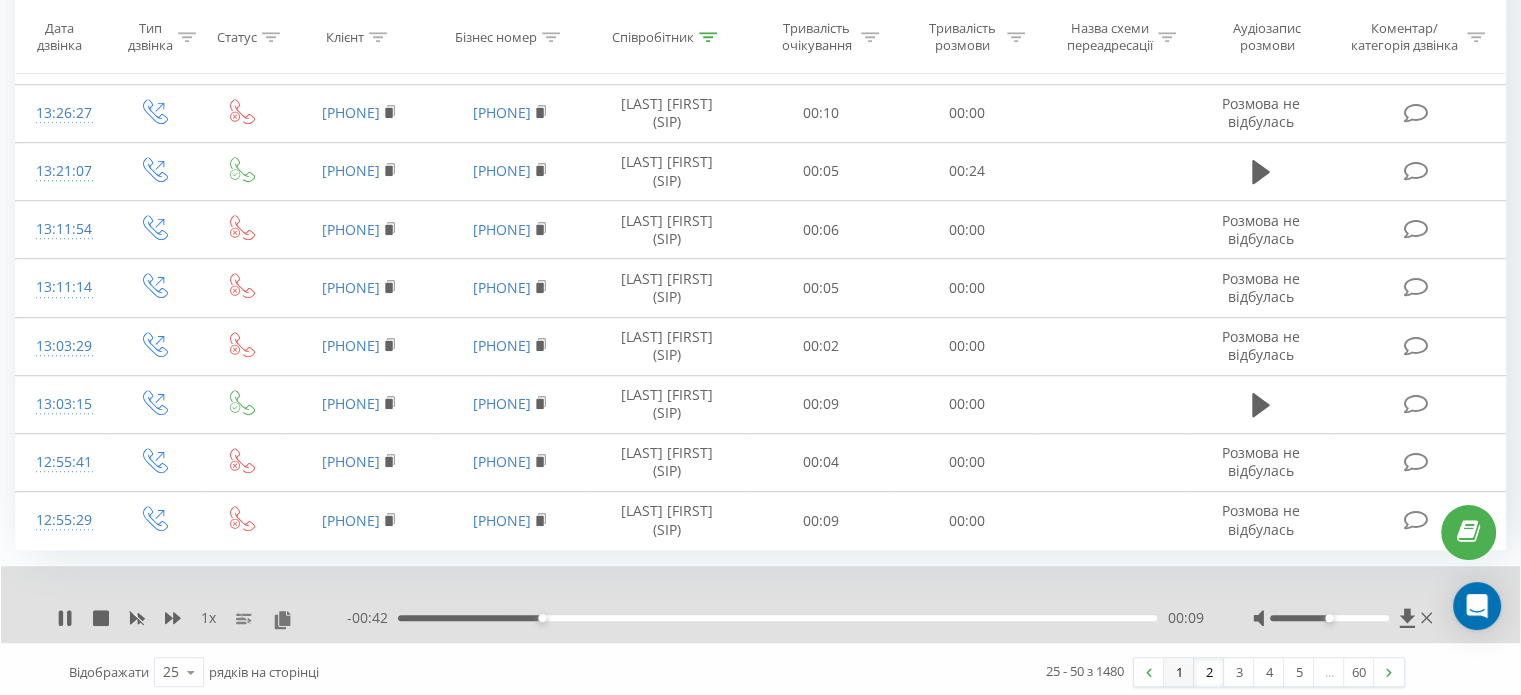 click on "1" at bounding box center (1179, 672) 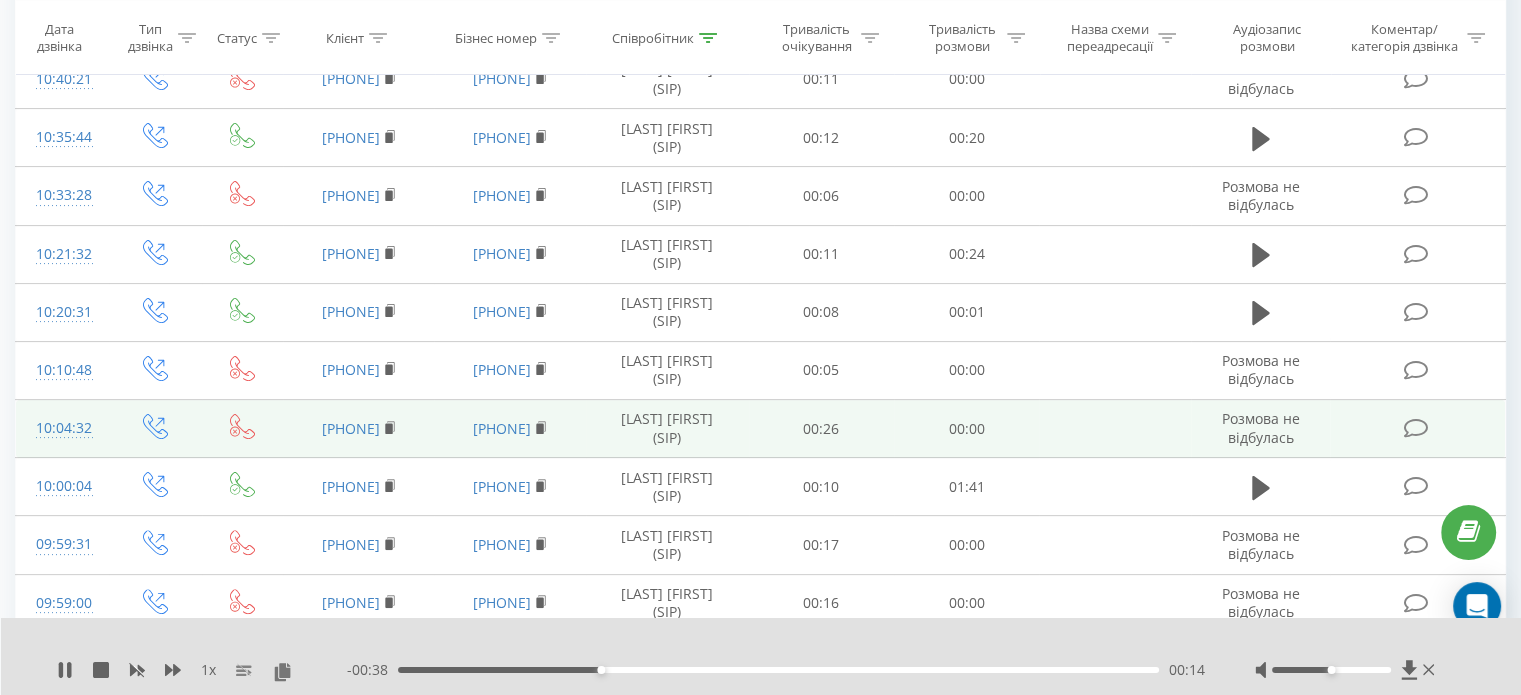 scroll, scrollTop: 500, scrollLeft: 0, axis: vertical 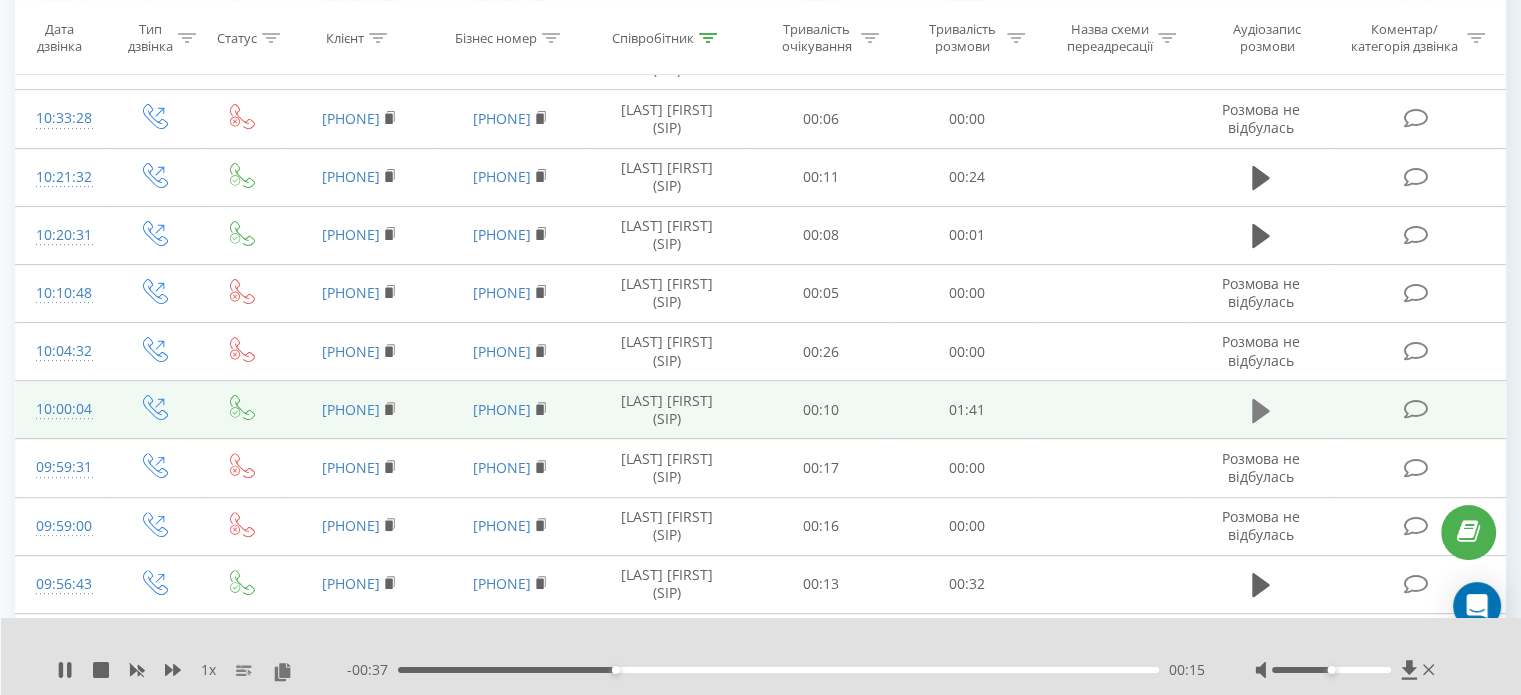 click 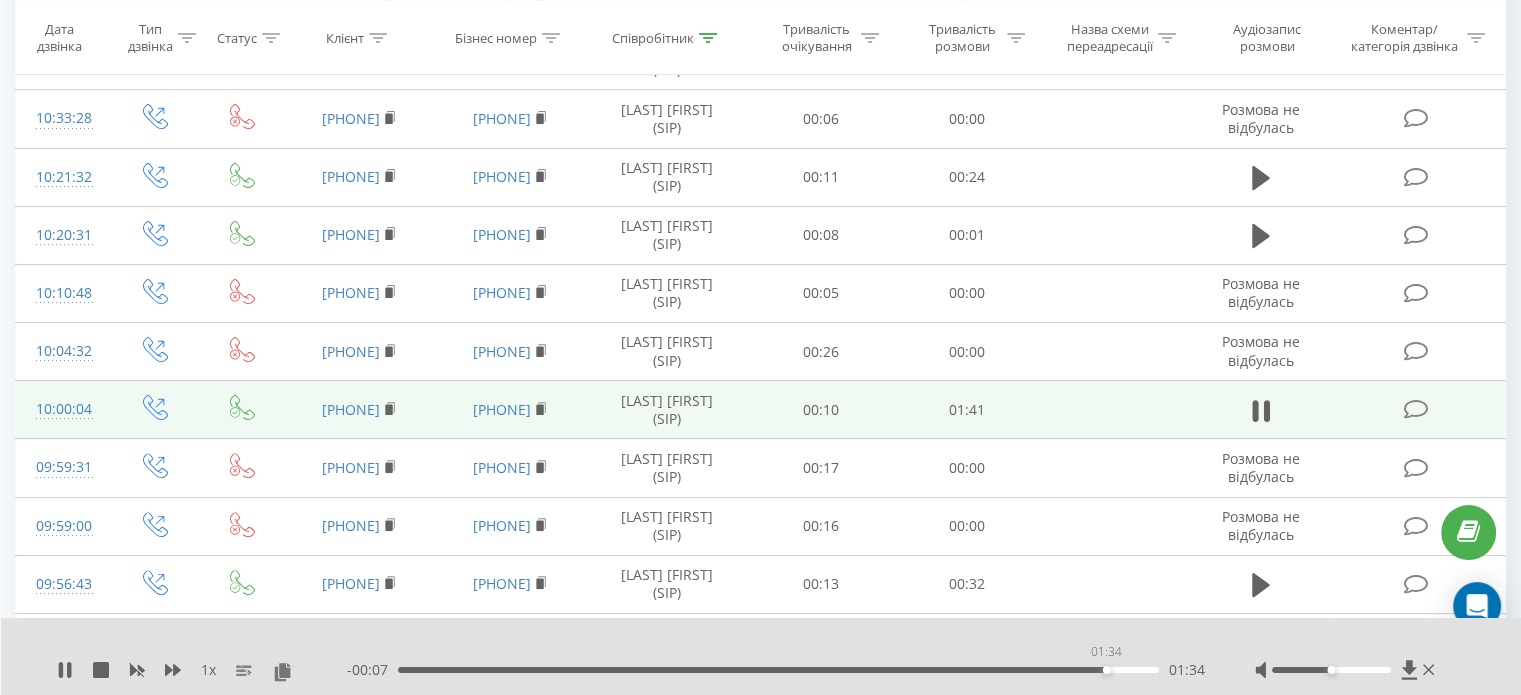 click on "01:34" at bounding box center (778, 670) 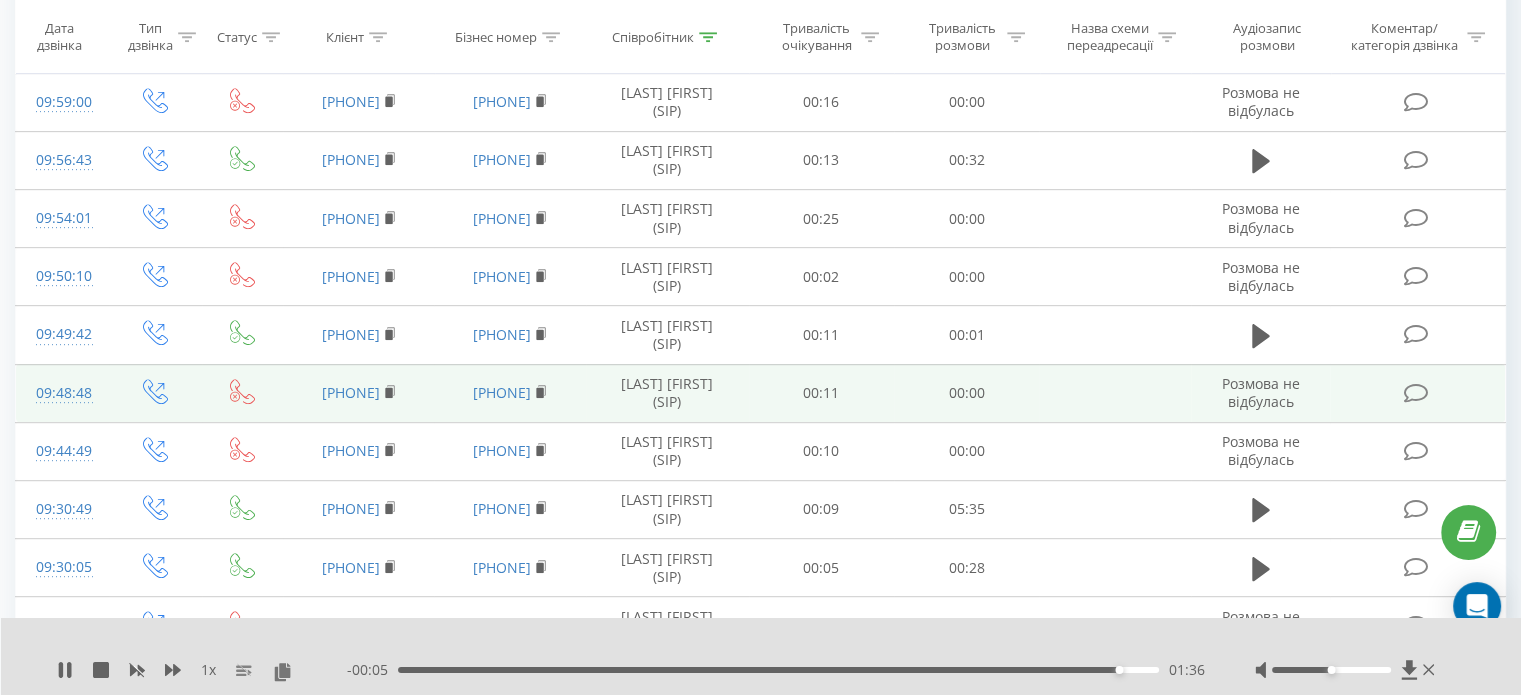 scroll, scrollTop: 1100, scrollLeft: 0, axis: vertical 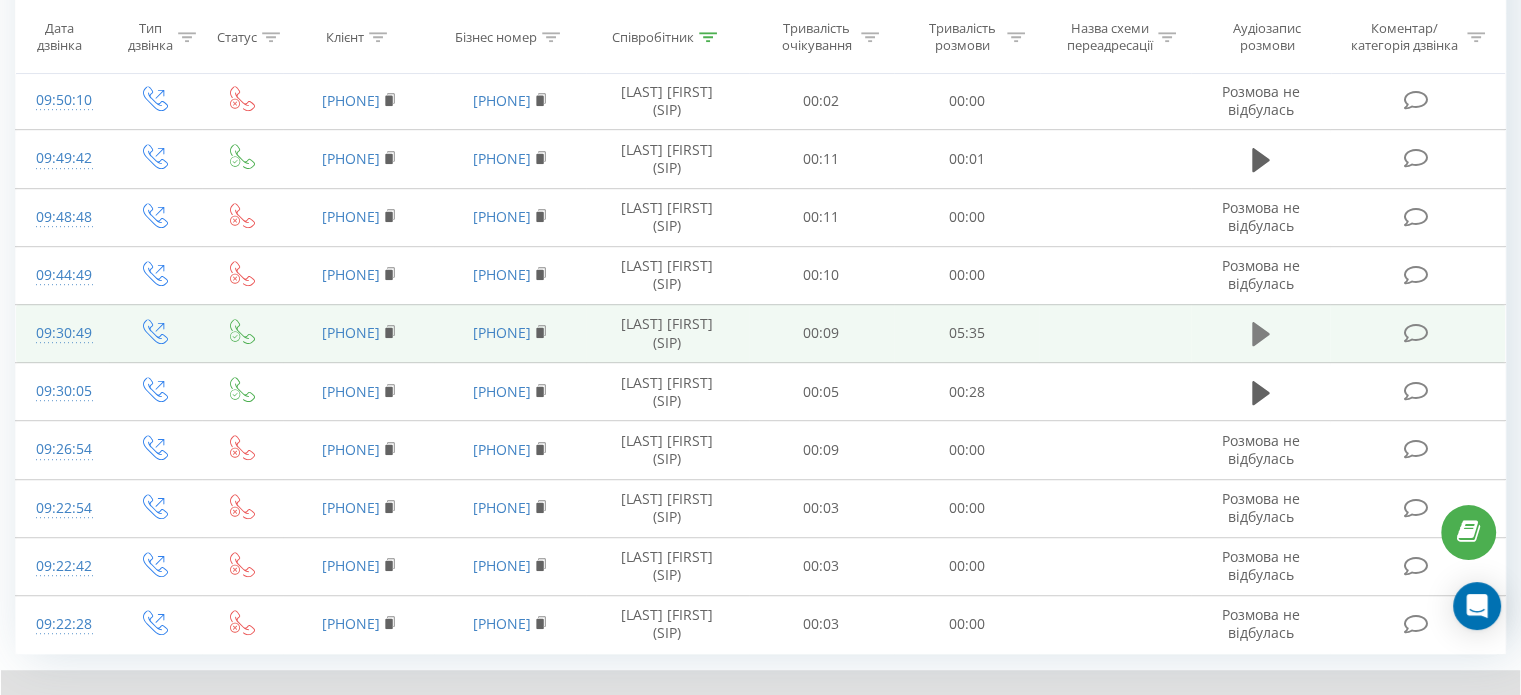 click 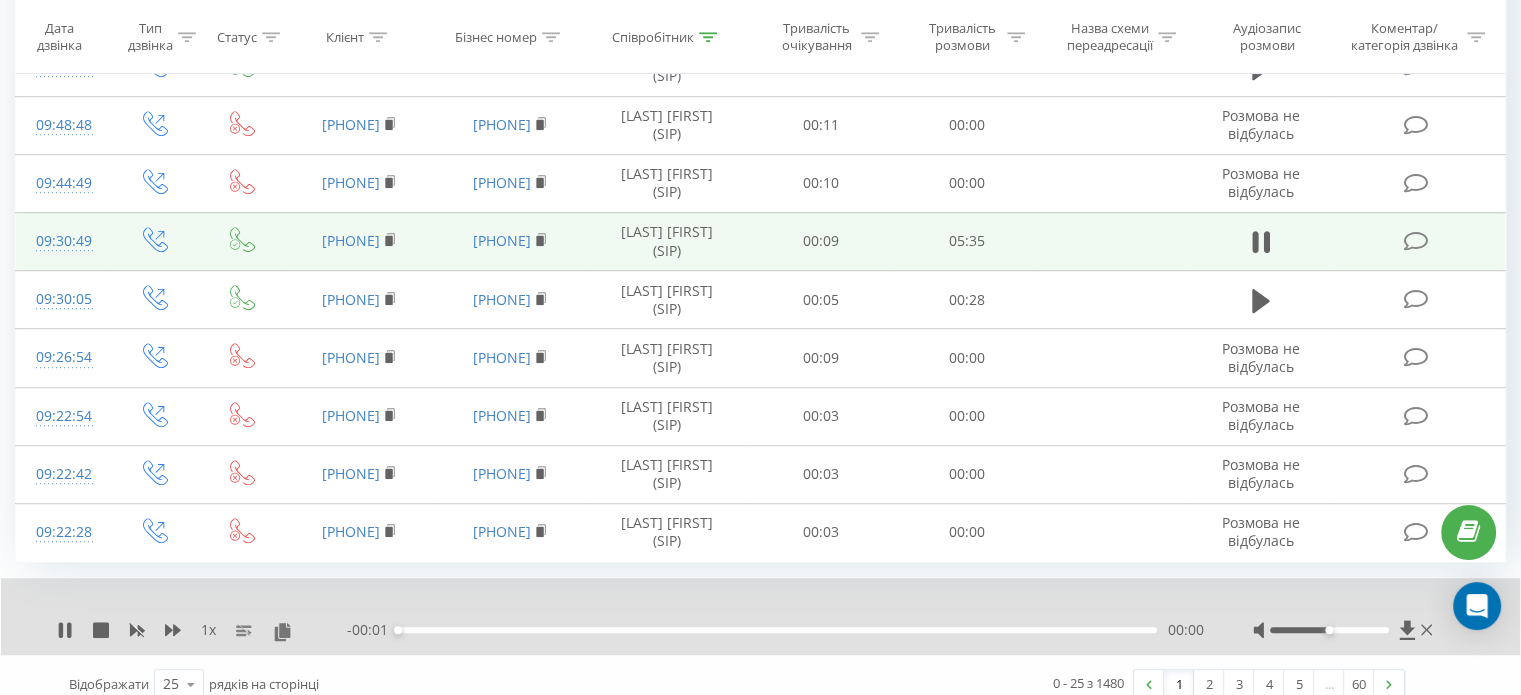 scroll, scrollTop: 1204, scrollLeft: 0, axis: vertical 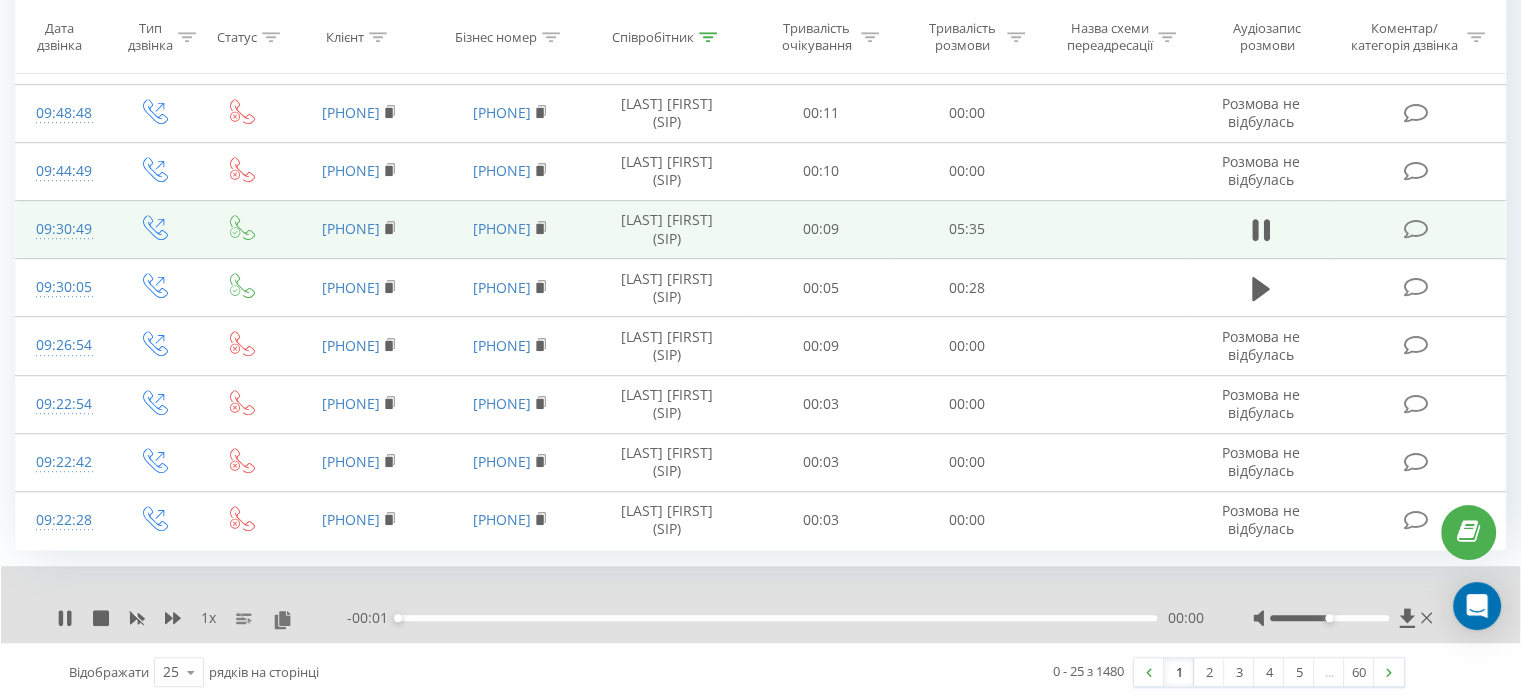 click on "00:00" at bounding box center (777, 618) 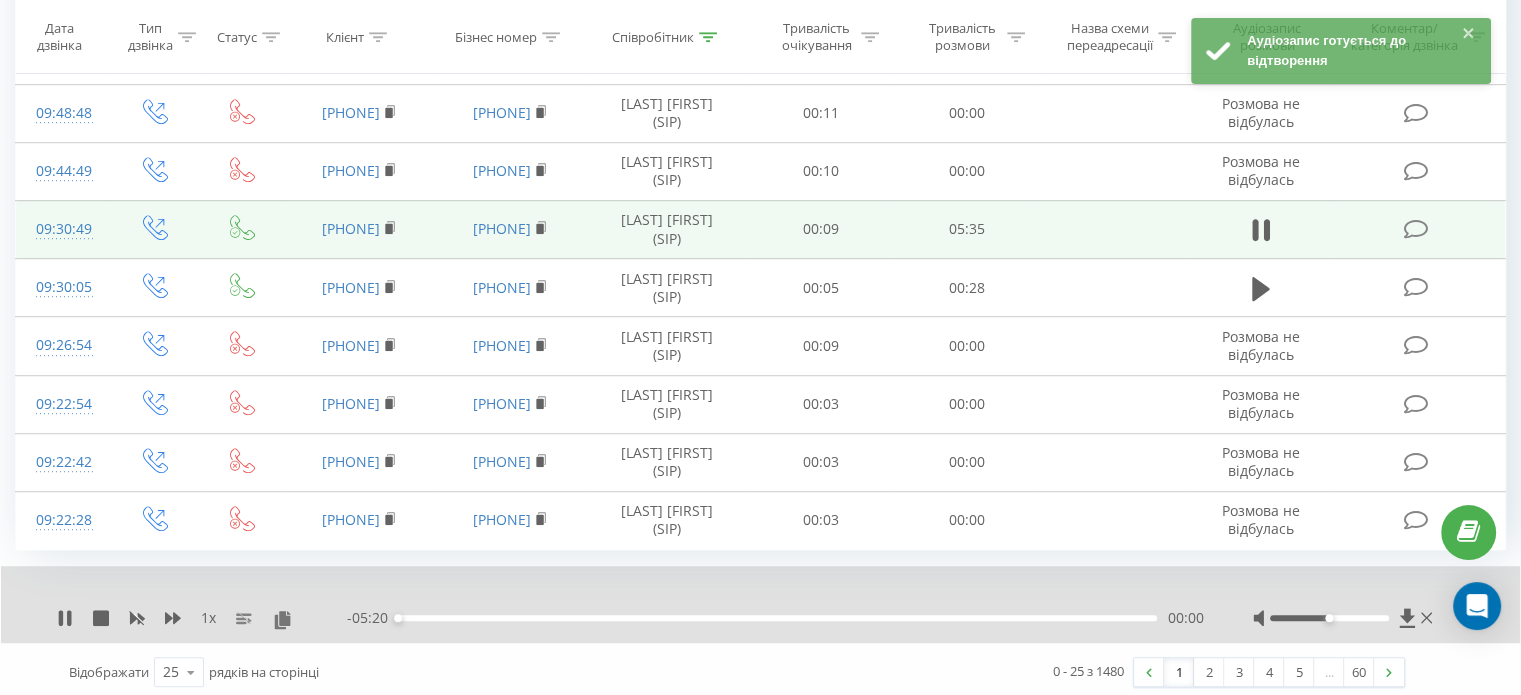 click on "00:00" at bounding box center [777, 618] 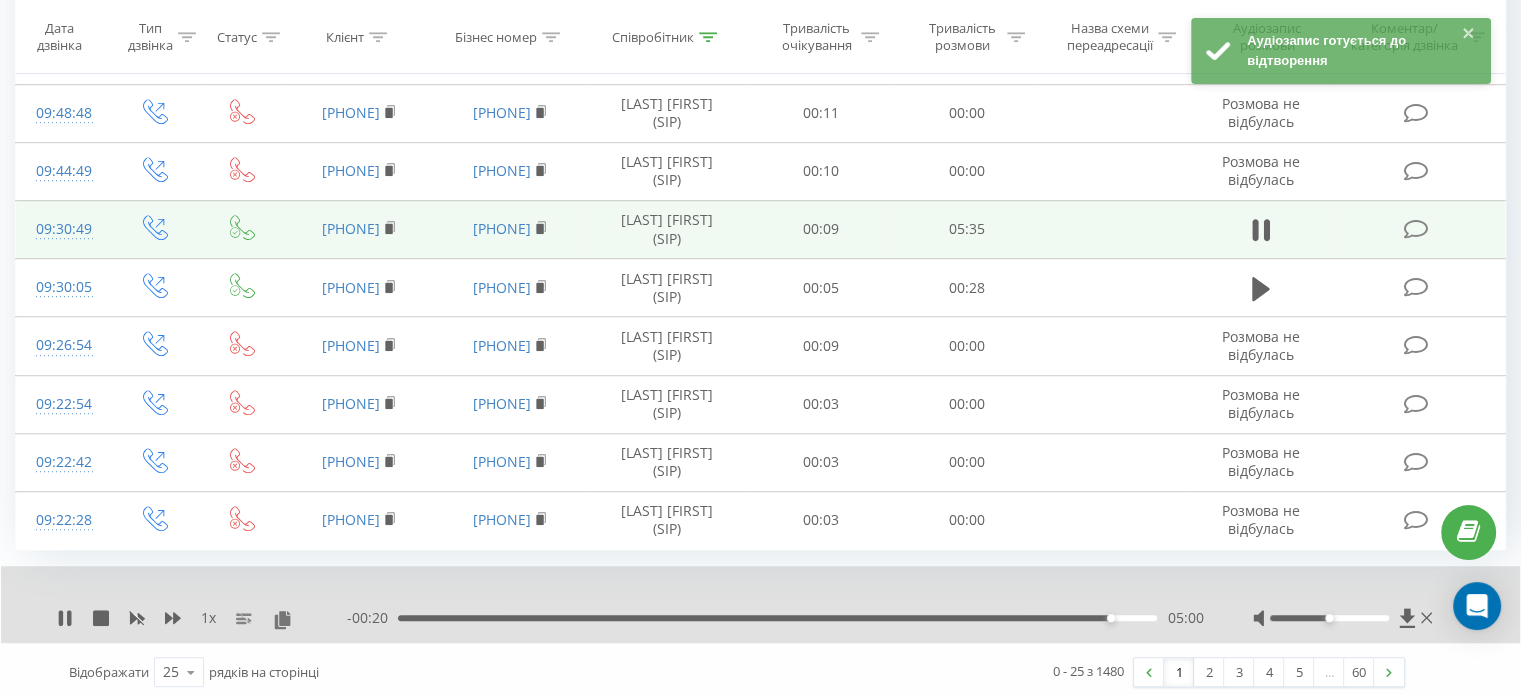 click on "05:00" at bounding box center [777, 618] 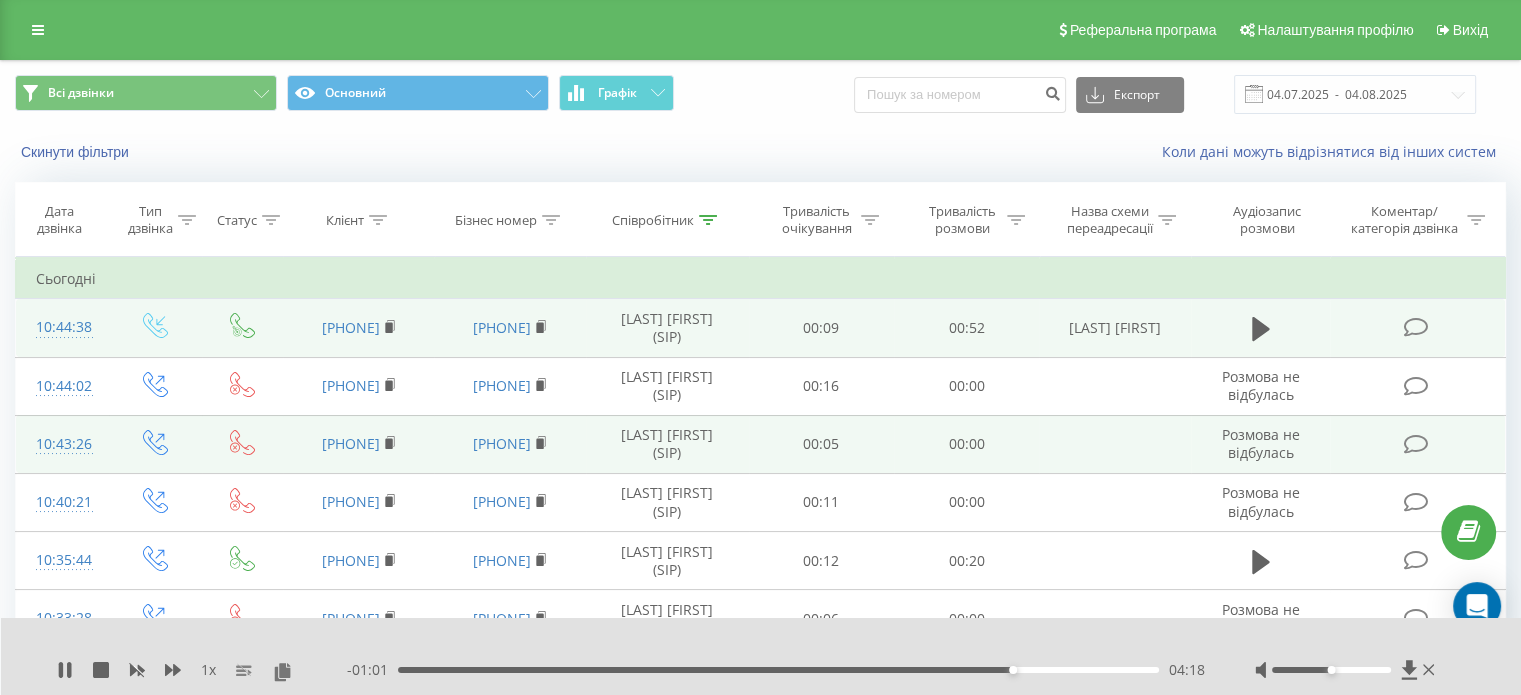 scroll, scrollTop: 0, scrollLeft: 0, axis: both 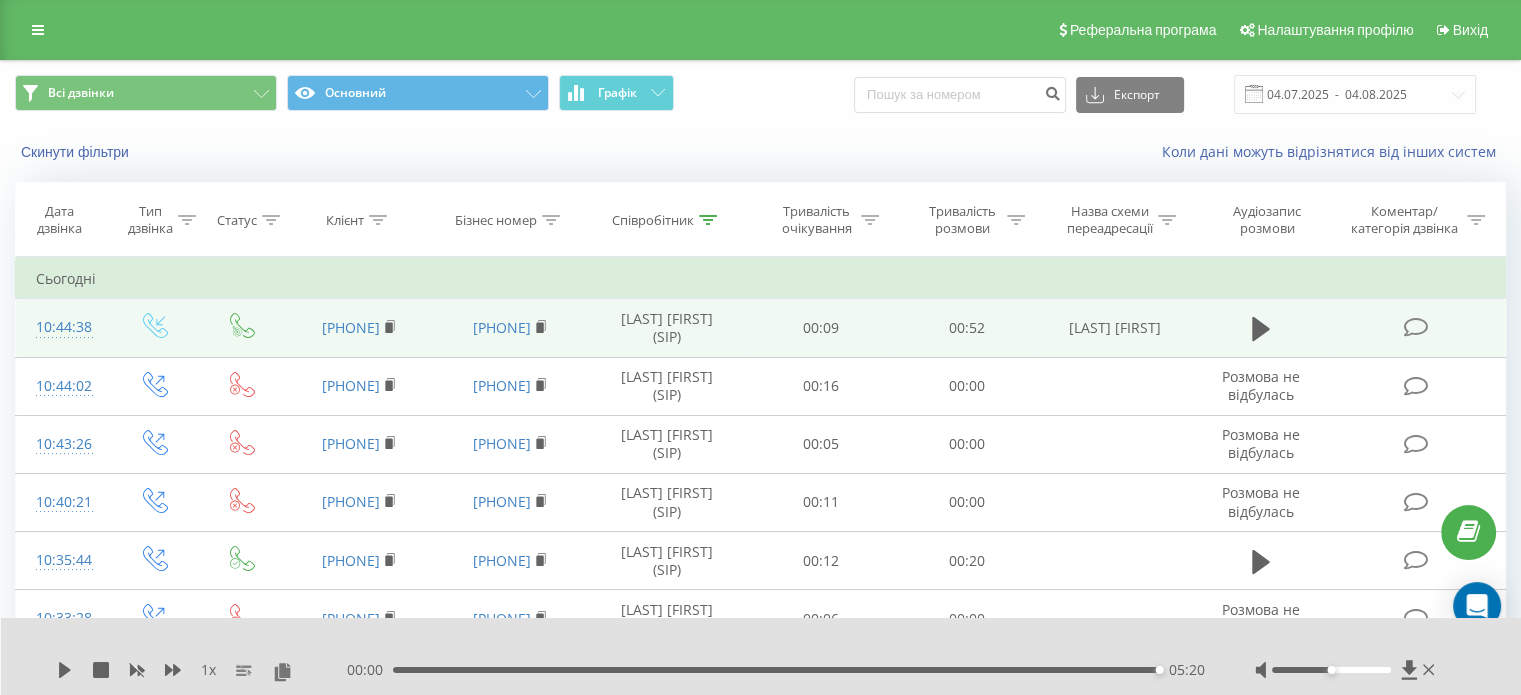 drag, startPoint x: 707, startPoint y: 212, endPoint x: 712, endPoint y: 225, distance: 13.928389 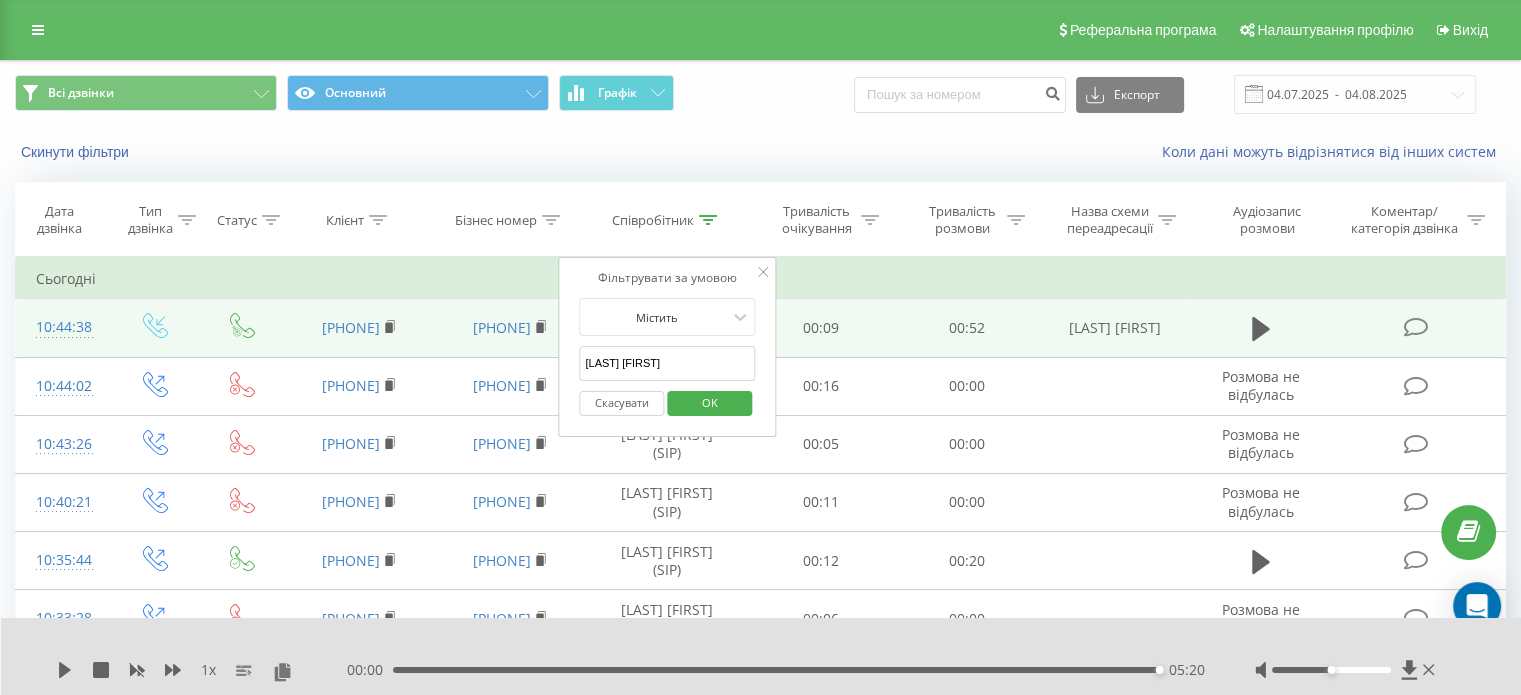 click on "OK" at bounding box center [710, 402] 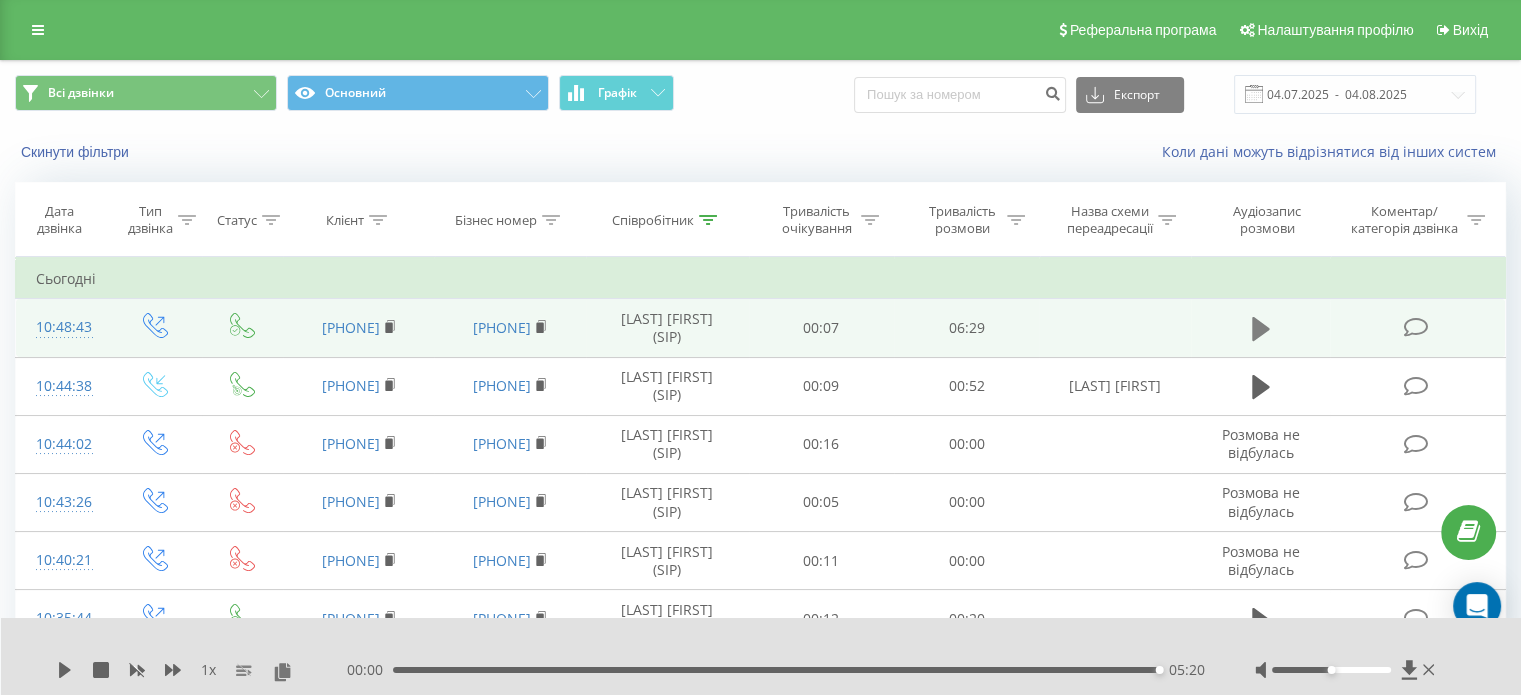 click 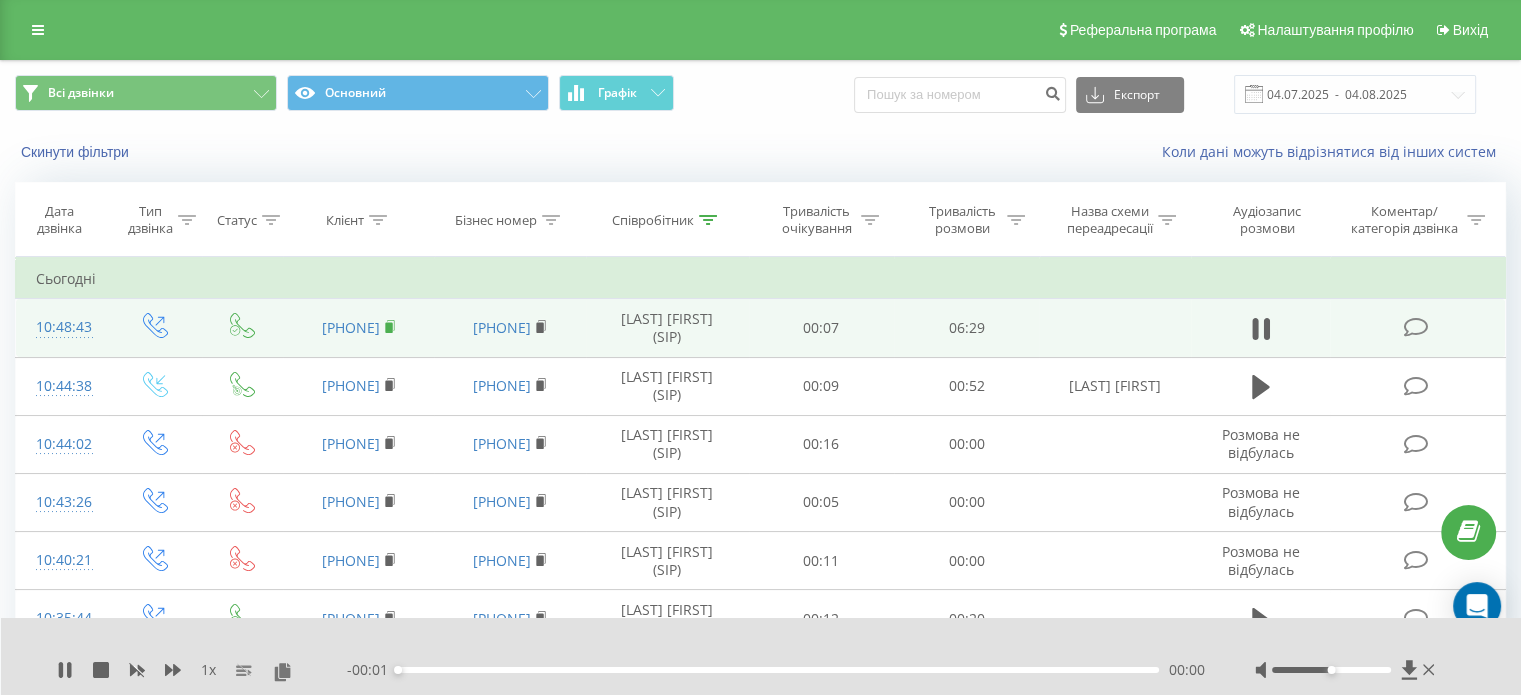 click 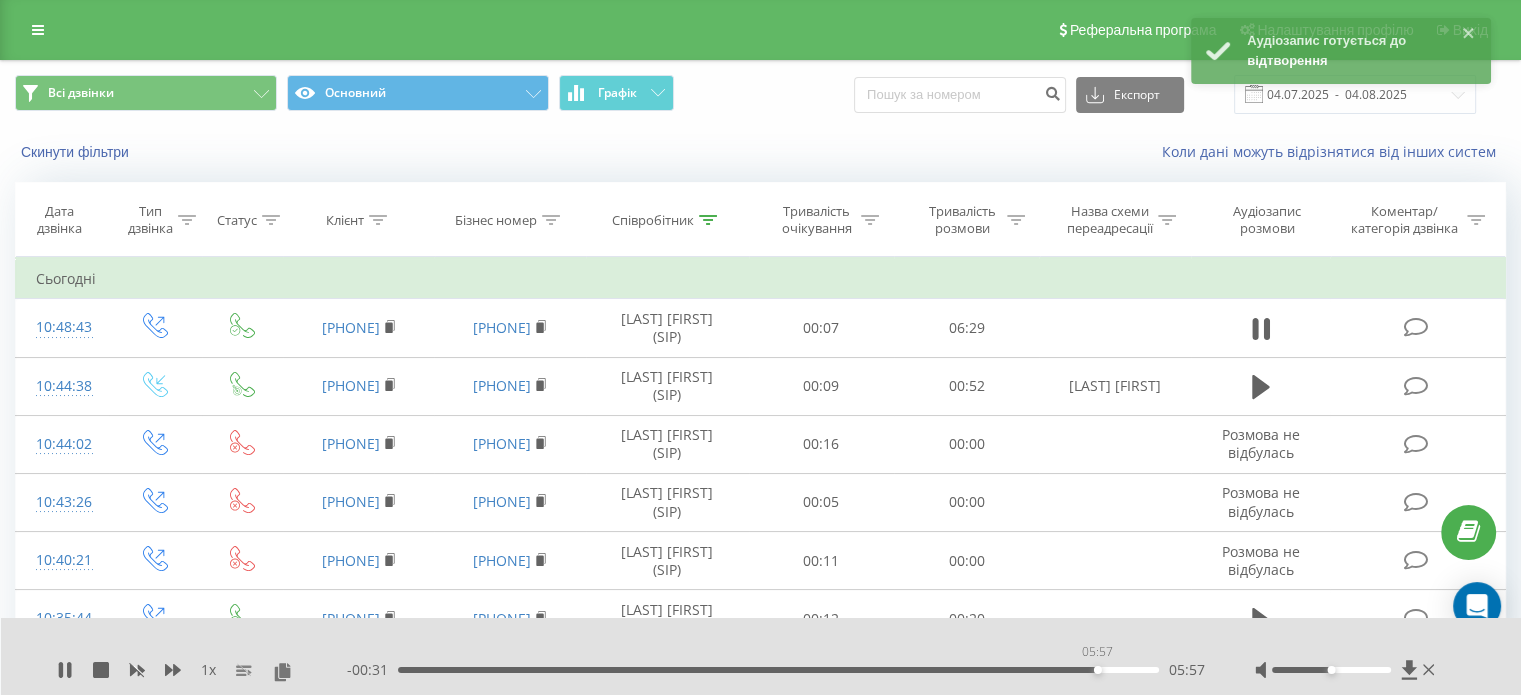 click on "05:57" at bounding box center [778, 670] 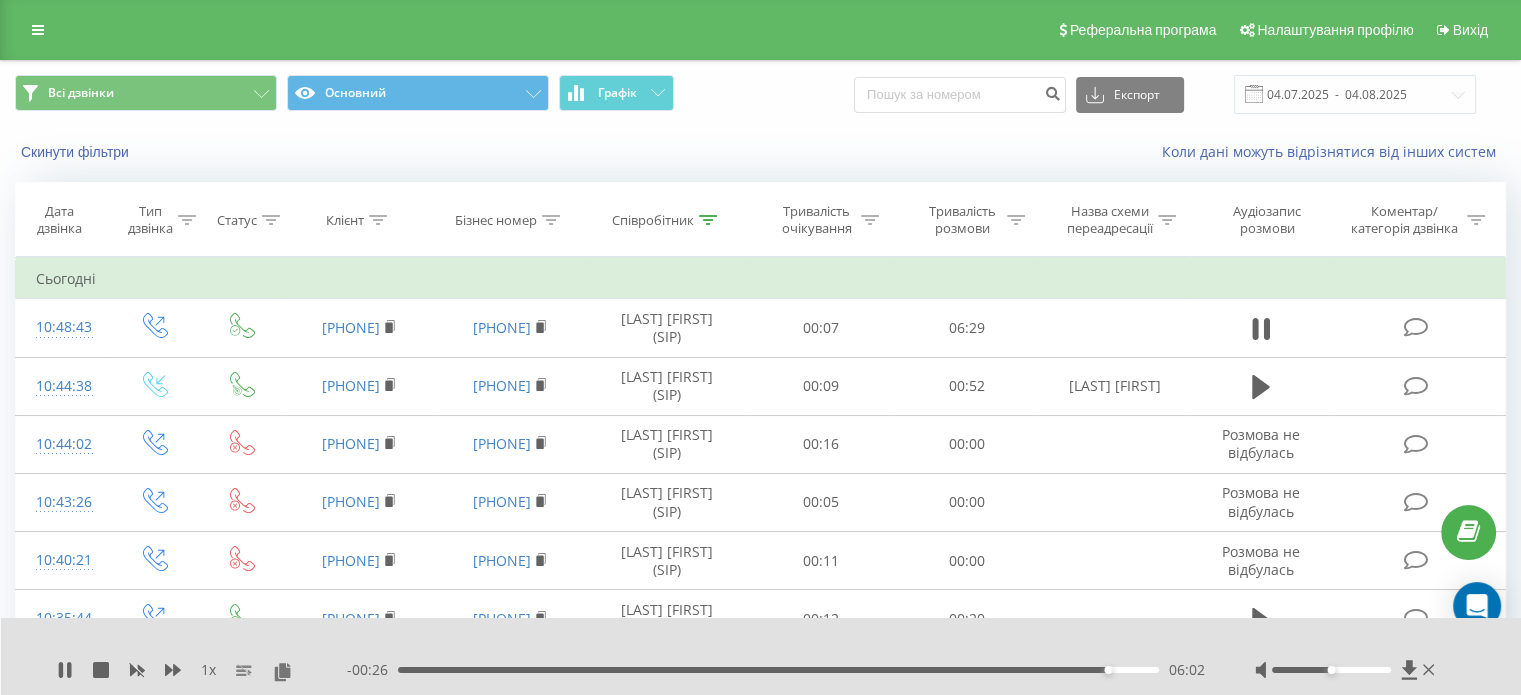 click on "06:02" at bounding box center [778, 670] 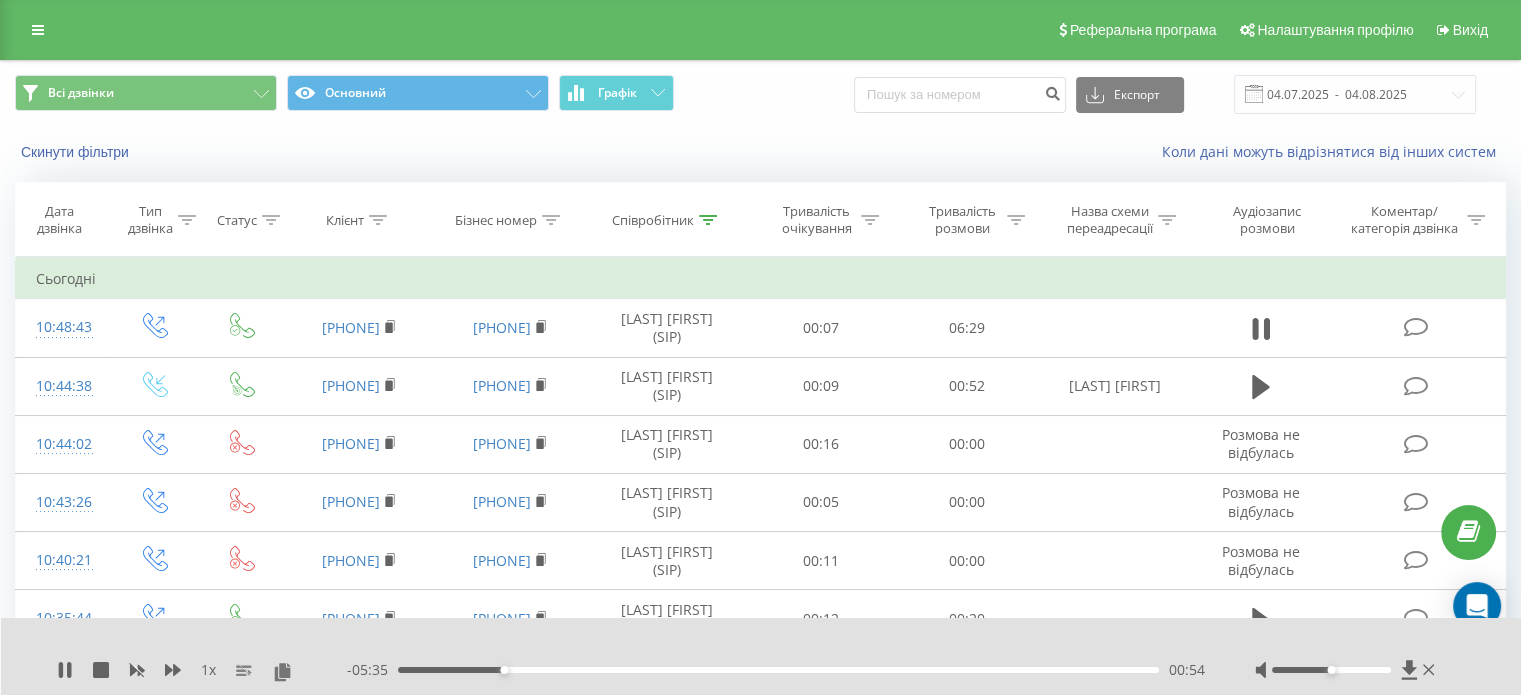 click on "00:54" at bounding box center (778, 670) 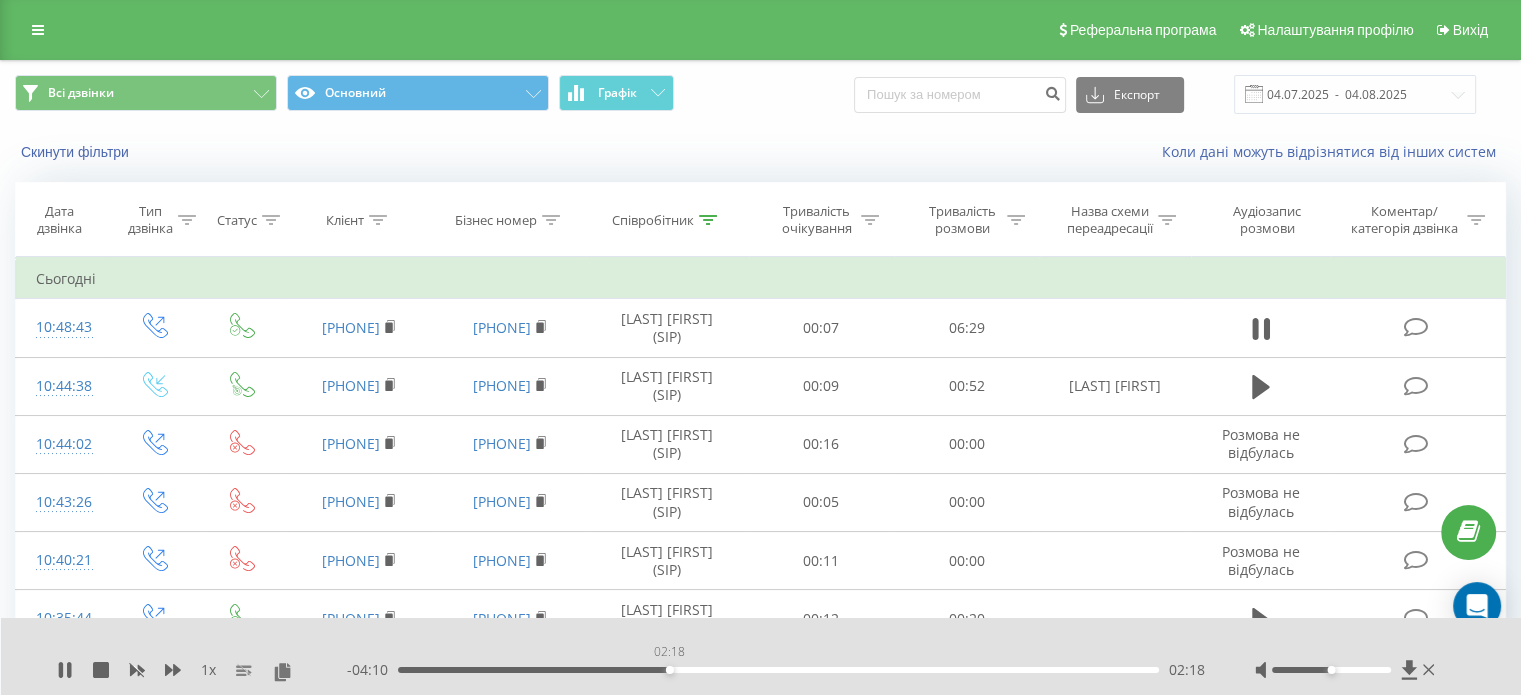 click on "02:18" at bounding box center (778, 670) 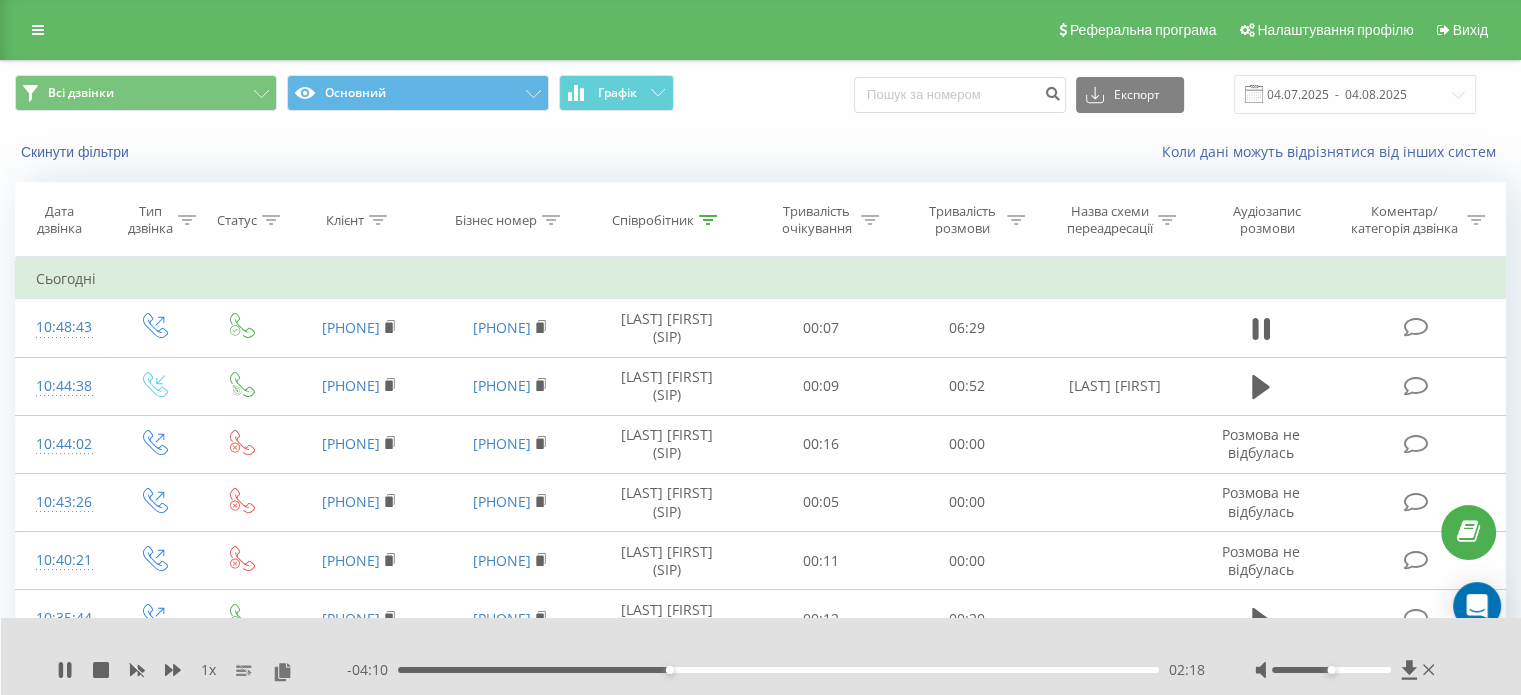 click on "- 04:10 02:18   02:18" at bounding box center (776, 670) 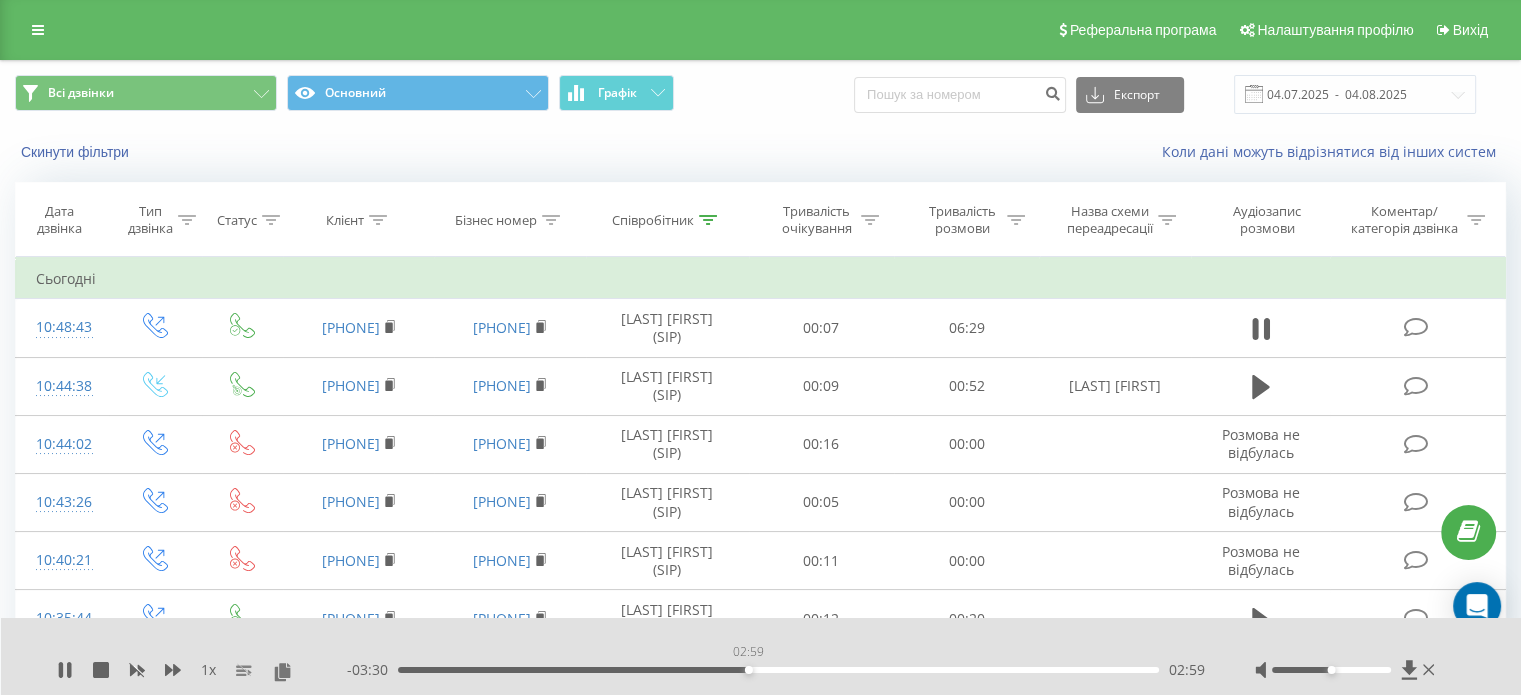 click on "02:59" at bounding box center [778, 670] 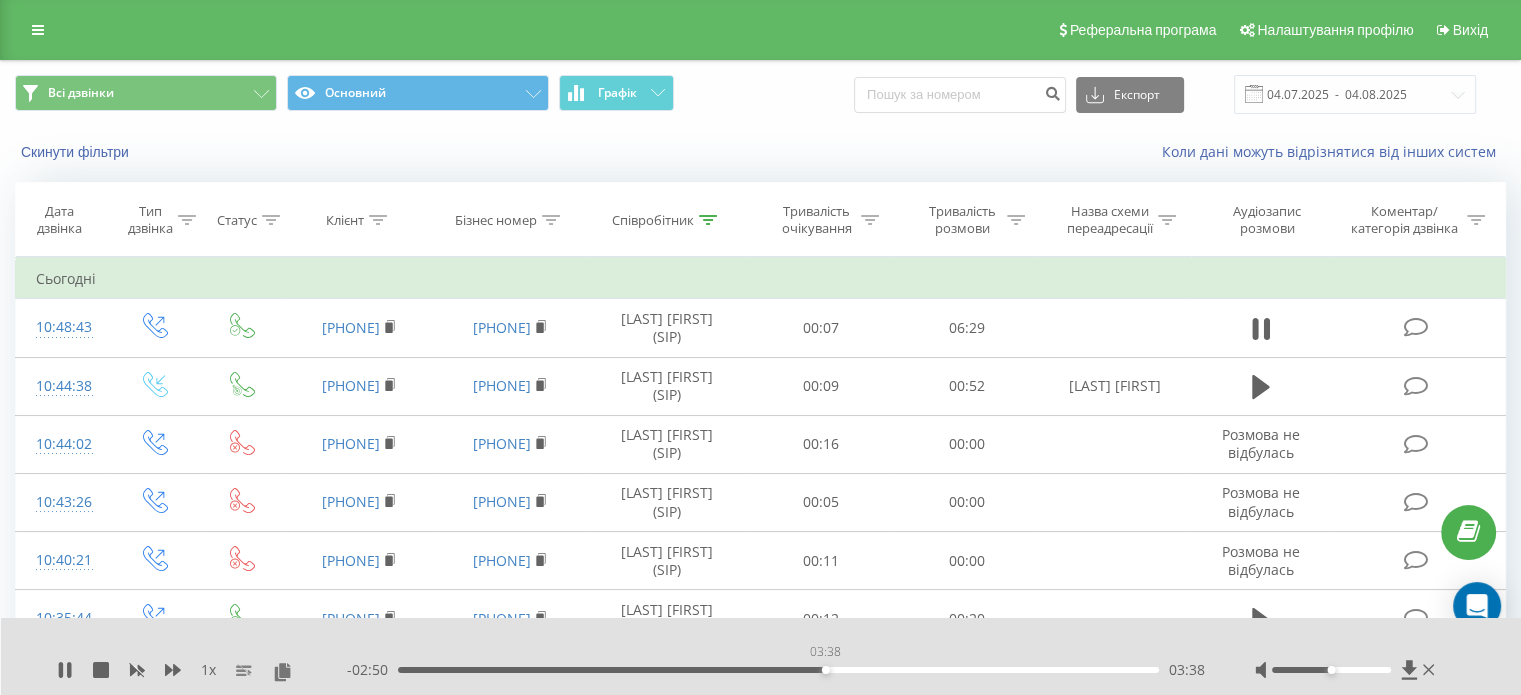 click on "03:38" at bounding box center [778, 670] 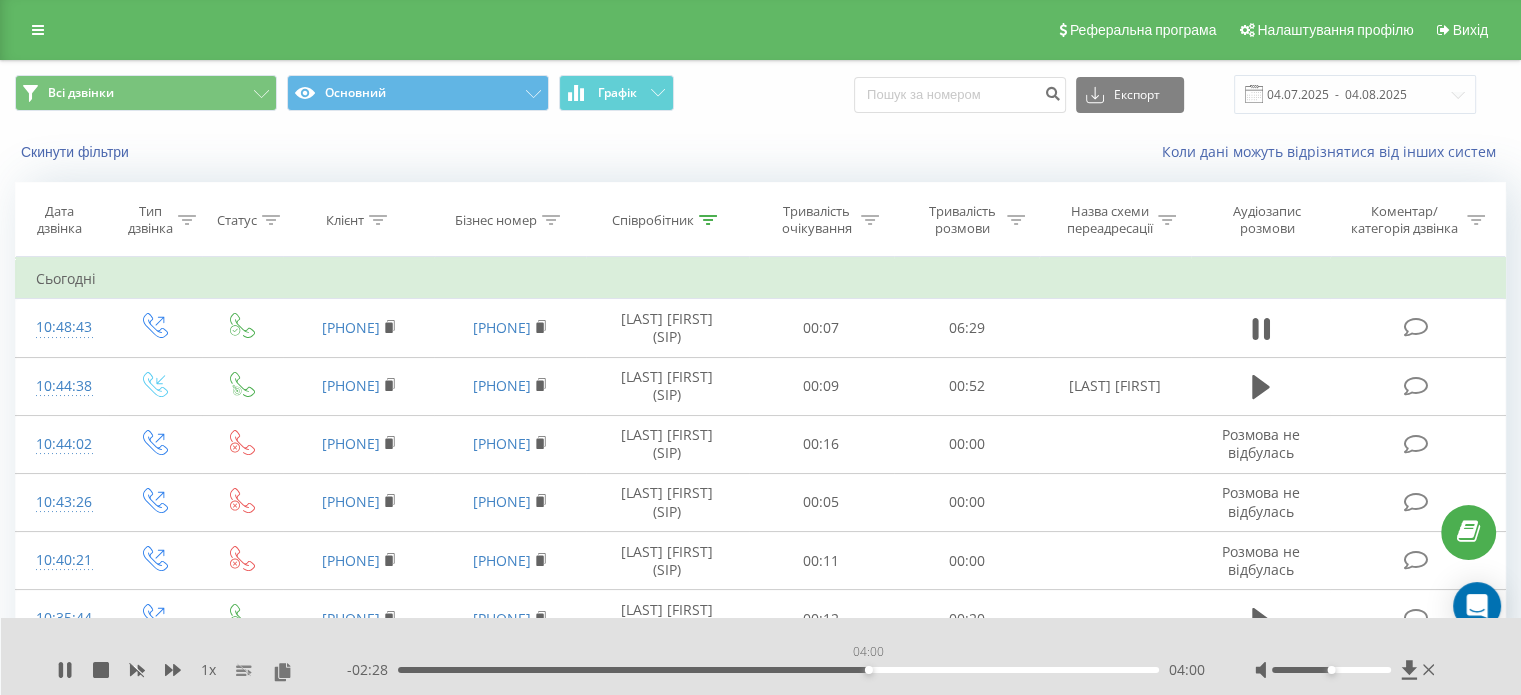 drag, startPoint x: 868, startPoint y: 667, endPoint x: 886, endPoint y: 674, distance: 19.313208 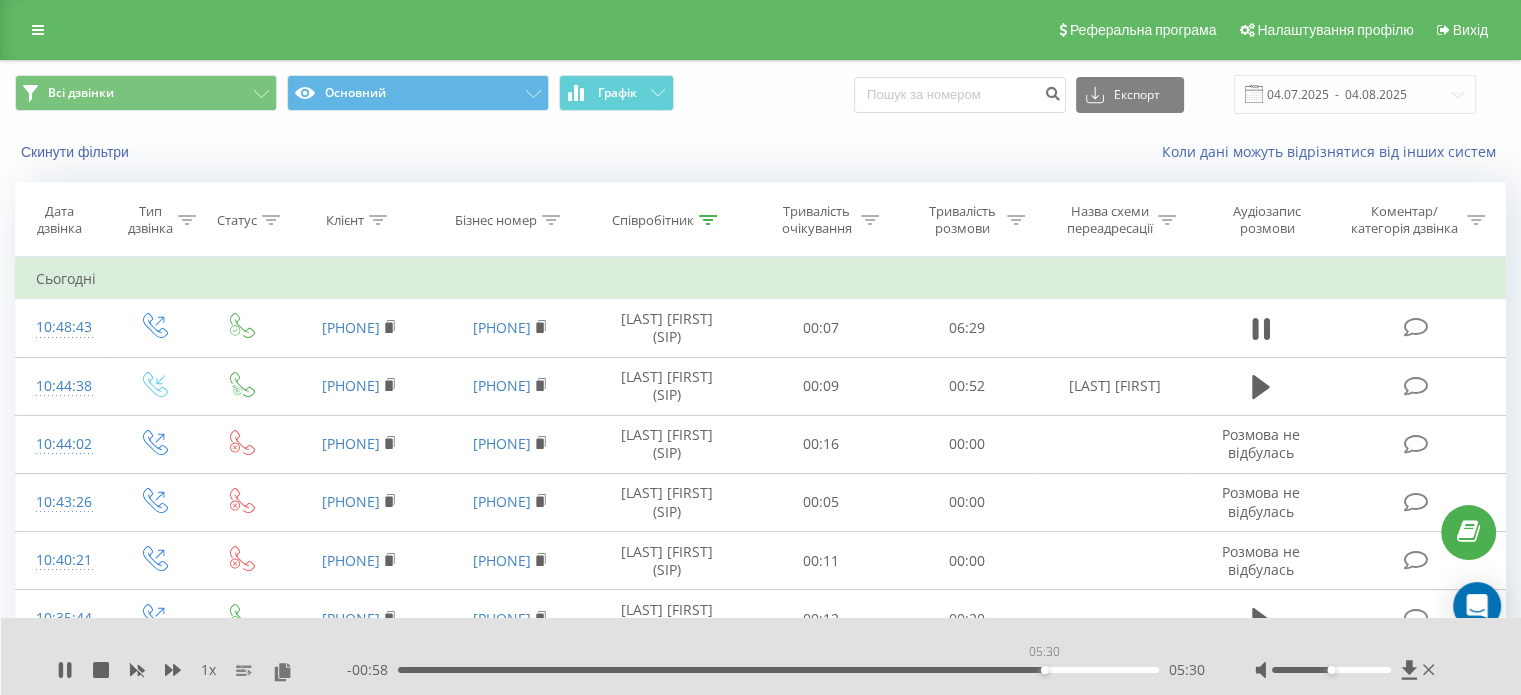 click on "05:30" at bounding box center [778, 670] 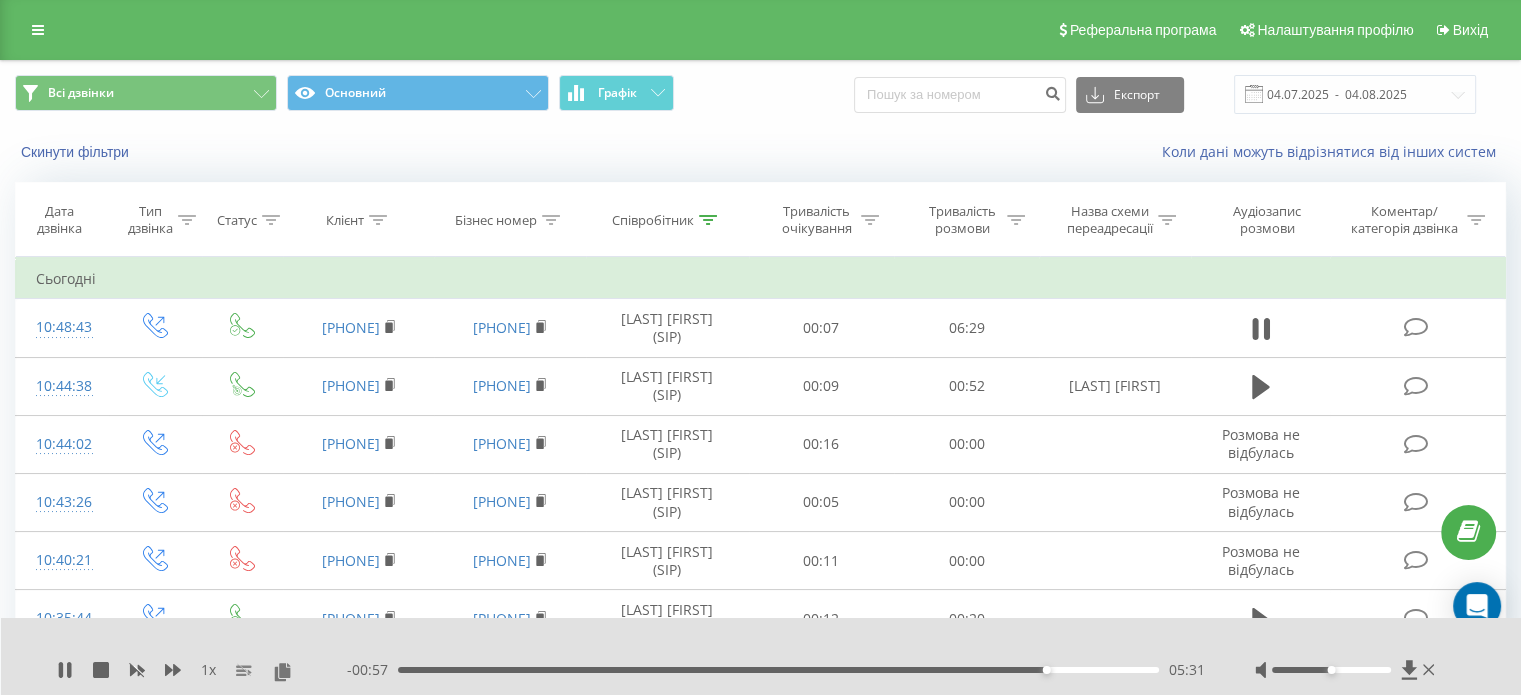 click on "- 00:57 05:31   05:31" at bounding box center (776, 670) 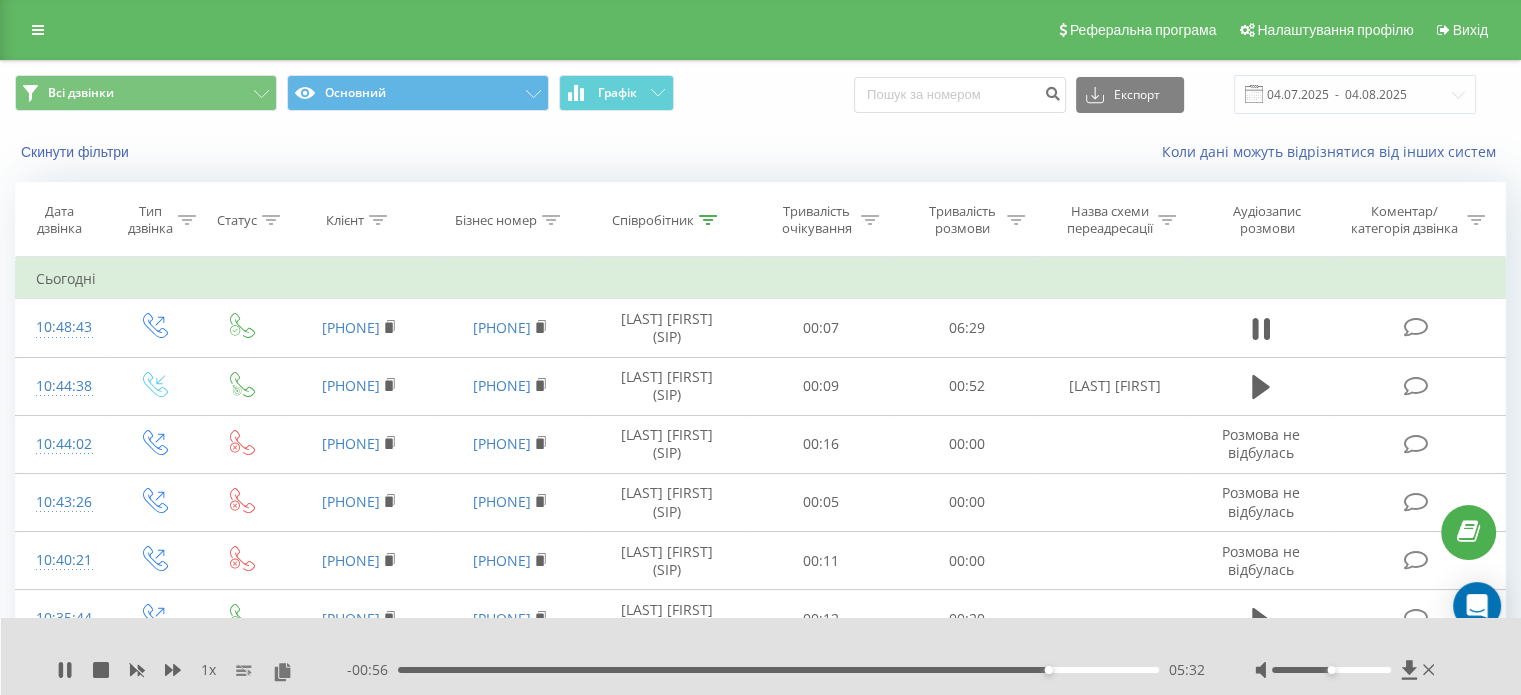 click on "- 00:56 05:32   05:32" at bounding box center (776, 670) 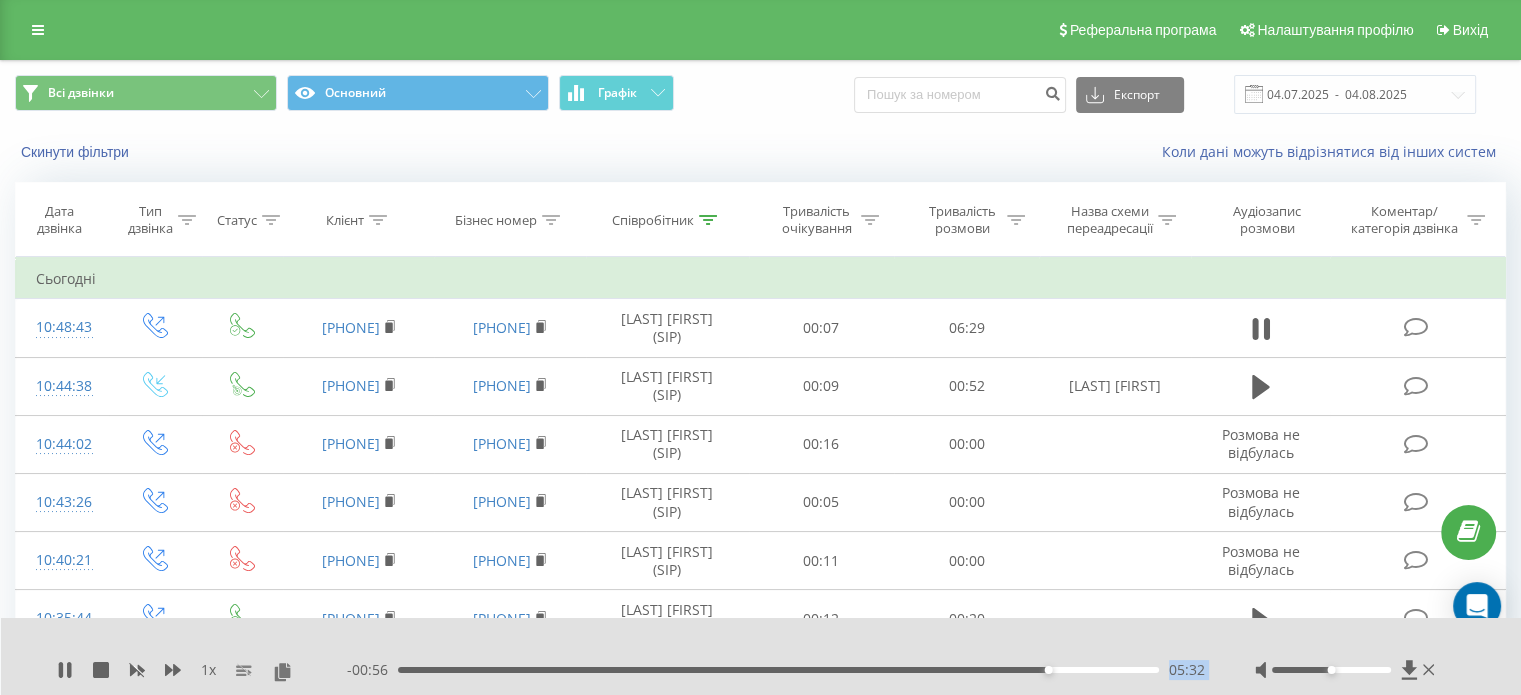 click on "- 00:56 05:32   05:32" at bounding box center [776, 670] 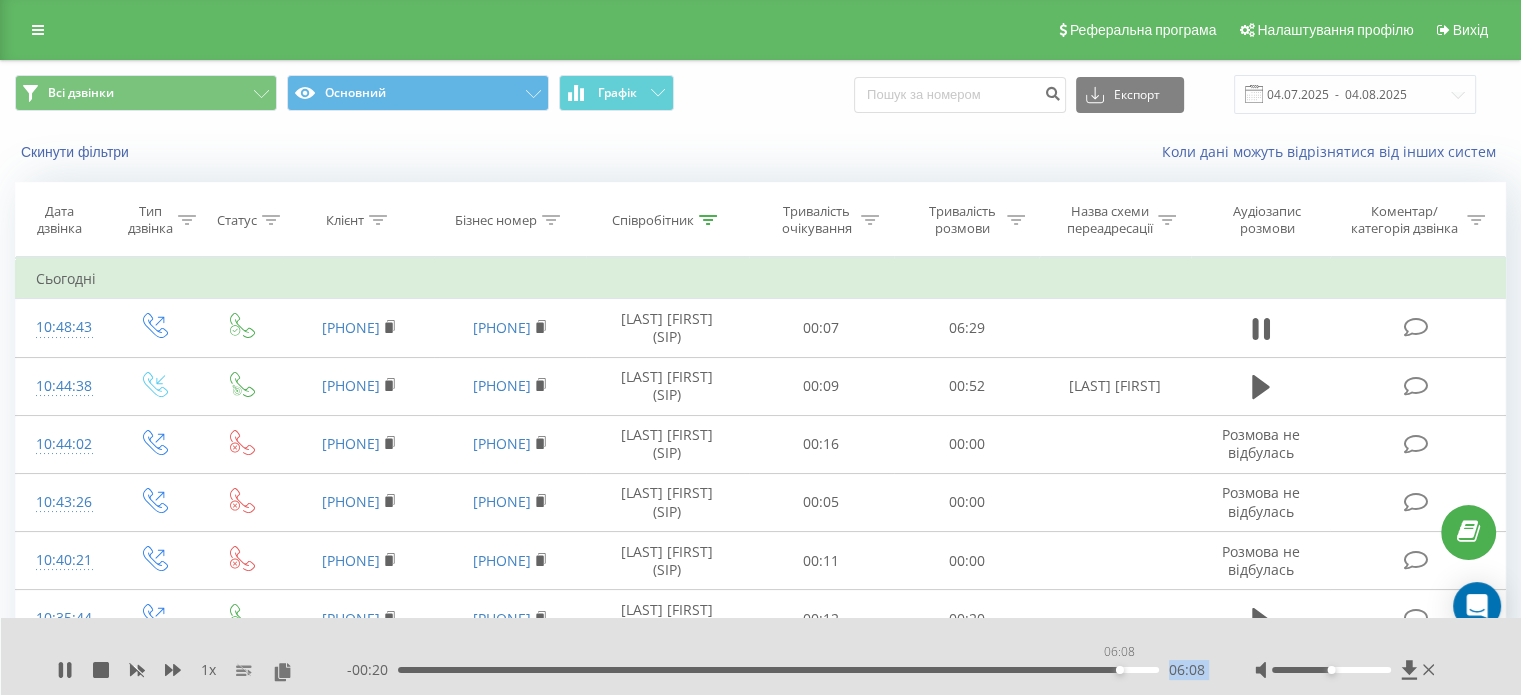 click on "06:08" at bounding box center [778, 670] 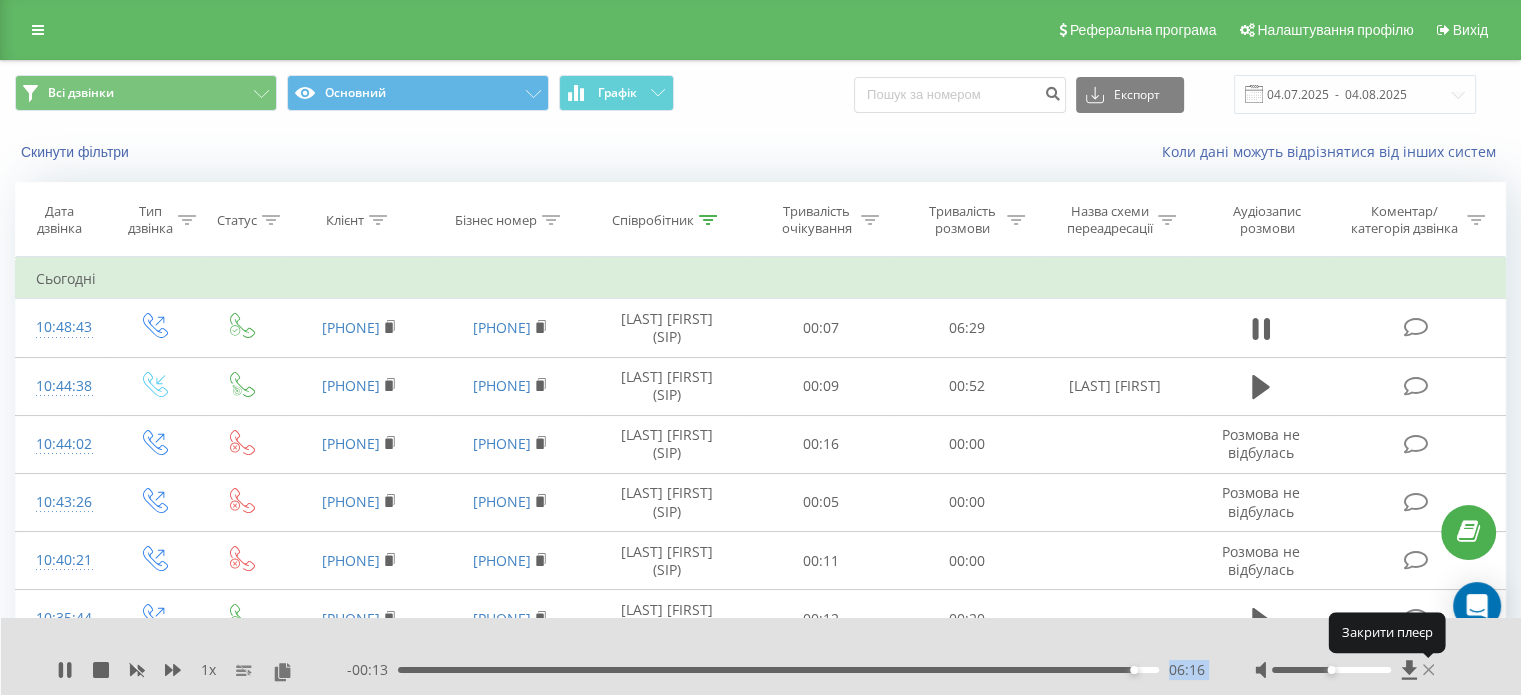 click 